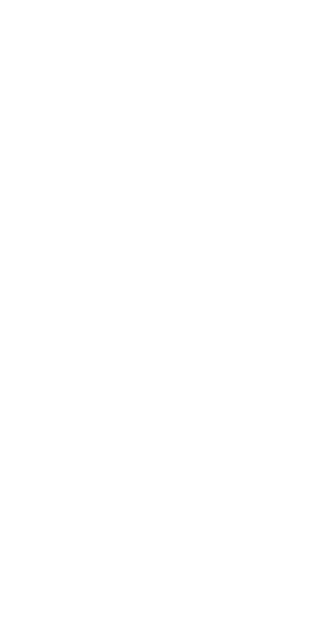 scroll, scrollTop: 0, scrollLeft: 0, axis: both 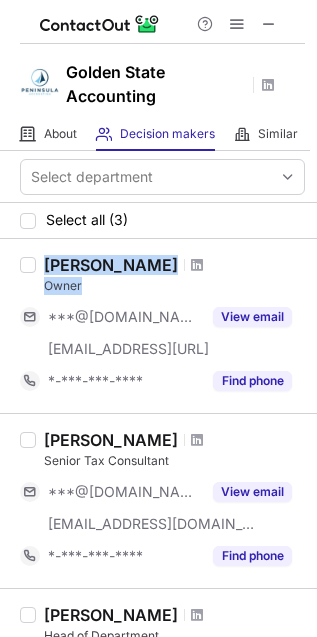drag, startPoint x: 43, startPoint y: 263, endPoint x: 91, endPoint y: 278, distance: 50.289165 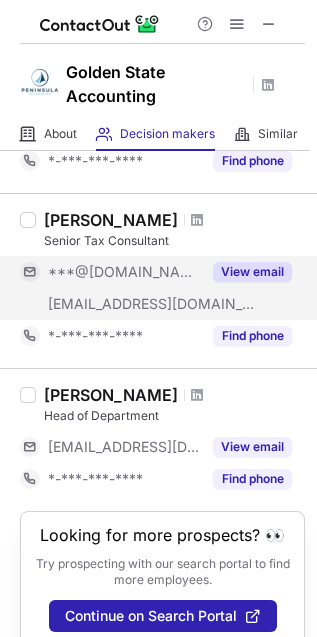 scroll, scrollTop: 264, scrollLeft: 0, axis: vertical 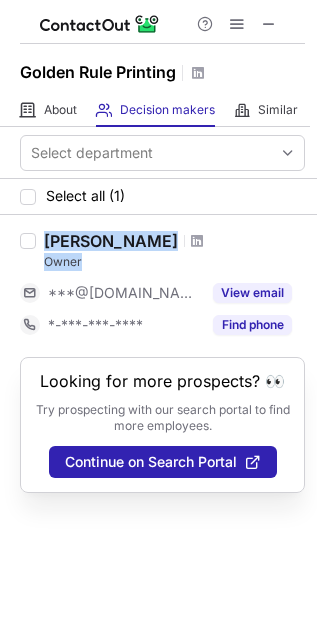 drag, startPoint x: 48, startPoint y: 235, endPoint x: 96, endPoint y: 260, distance: 54.120235 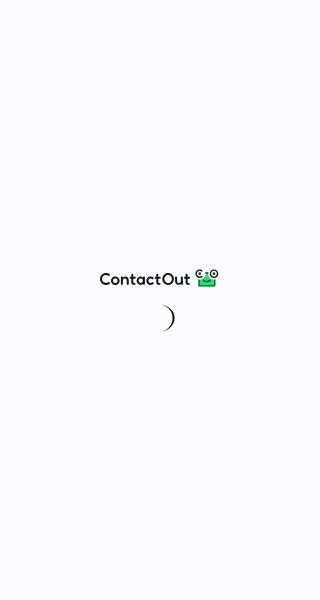scroll, scrollTop: 0, scrollLeft: 0, axis: both 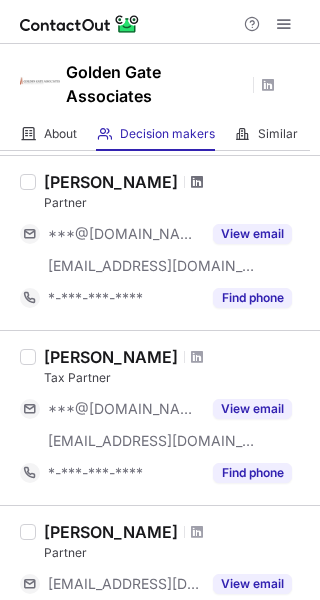 click at bounding box center [197, 182] 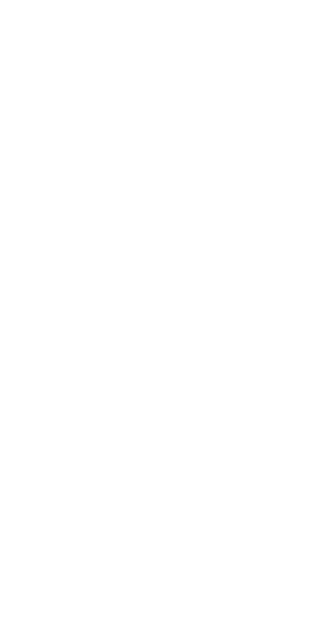 scroll, scrollTop: 0, scrollLeft: 0, axis: both 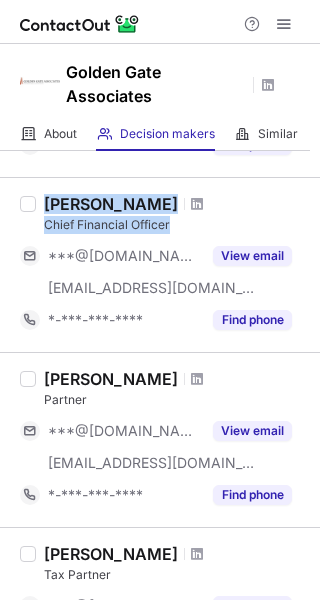 drag, startPoint x: 44, startPoint y: 205, endPoint x: 172, endPoint y: 222, distance: 129.12398 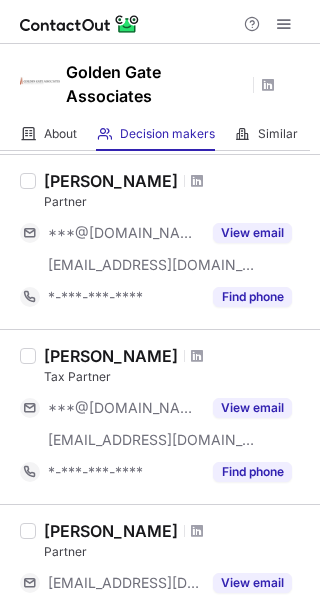 scroll, scrollTop: 500, scrollLeft: 0, axis: vertical 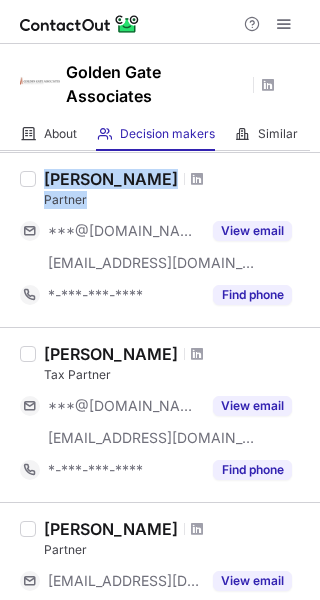 drag, startPoint x: 45, startPoint y: 178, endPoint x: 87, endPoint y: 195, distance: 45.310043 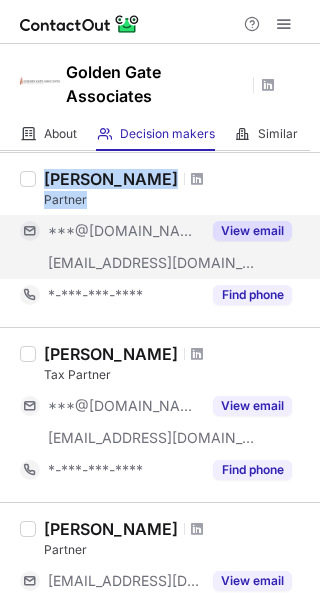 copy on "Phillip Lau Partner" 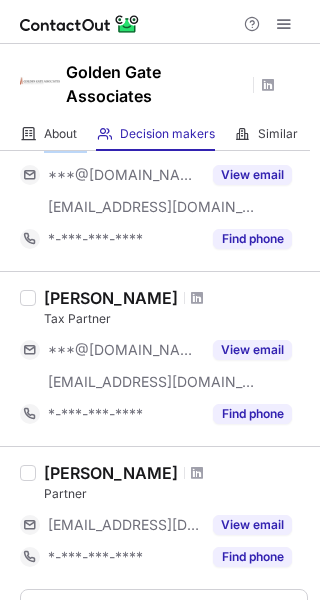scroll, scrollTop: 600, scrollLeft: 0, axis: vertical 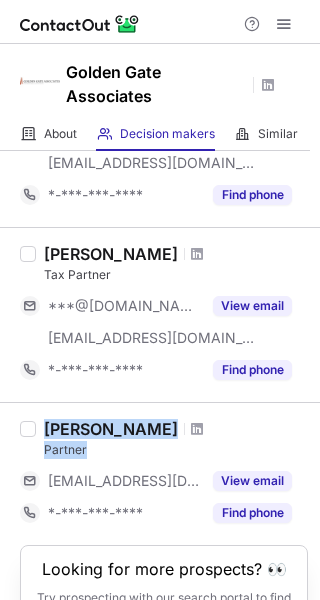 drag, startPoint x: 44, startPoint y: 431, endPoint x: 87, endPoint y: 444, distance: 44.922153 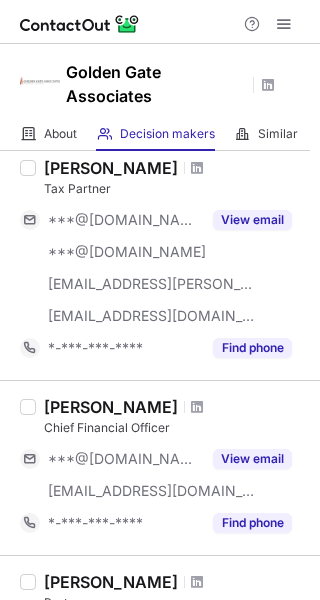 scroll, scrollTop: 0, scrollLeft: 0, axis: both 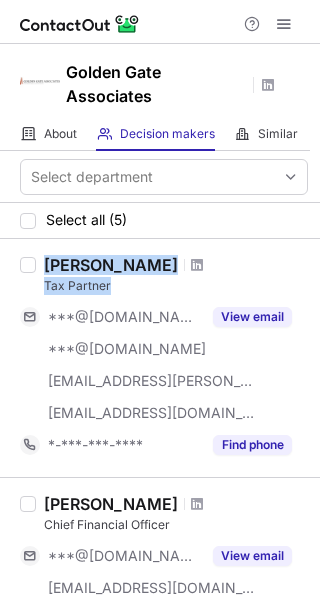 drag, startPoint x: 47, startPoint y: 264, endPoint x: 115, endPoint y: 285, distance: 71.168816 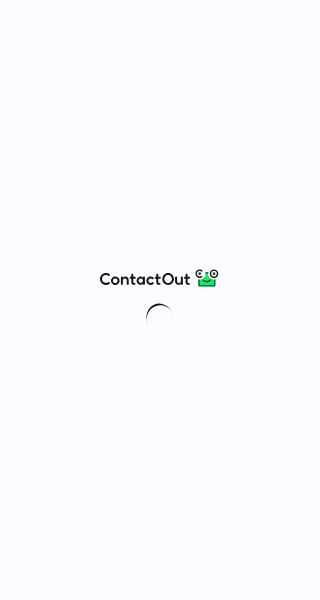 scroll, scrollTop: 0, scrollLeft: 0, axis: both 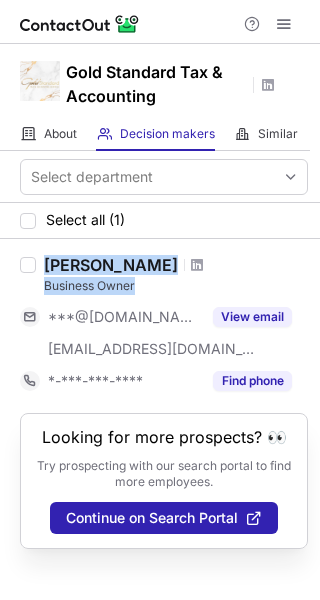 drag, startPoint x: 44, startPoint y: 265, endPoint x: 141, endPoint y: 277, distance: 97.73945 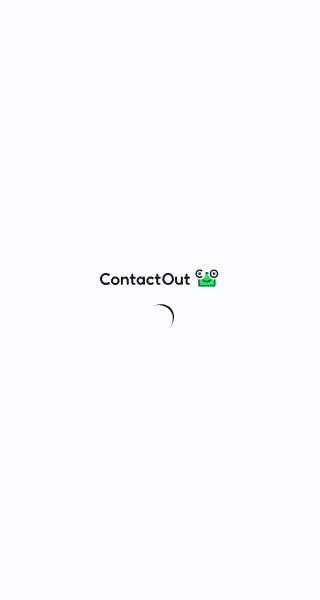 scroll, scrollTop: 0, scrollLeft: 0, axis: both 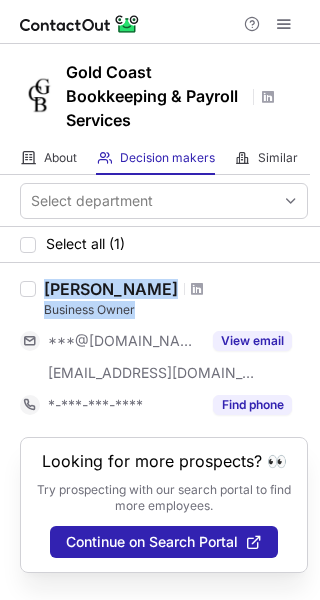 drag, startPoint x: 47, startPoint y: 291, endPoint x: 142, endPoint y: 299, distance: 95.33625 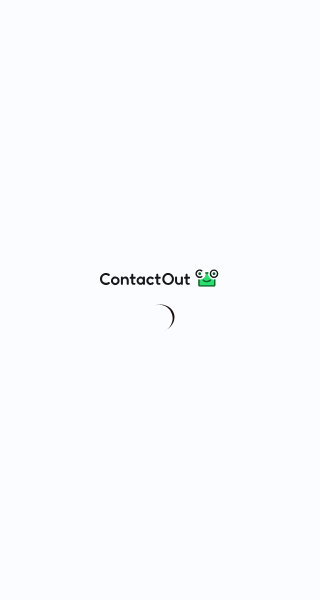 scroll, scrollTop: 0, scrollLeft: 0, axis: both 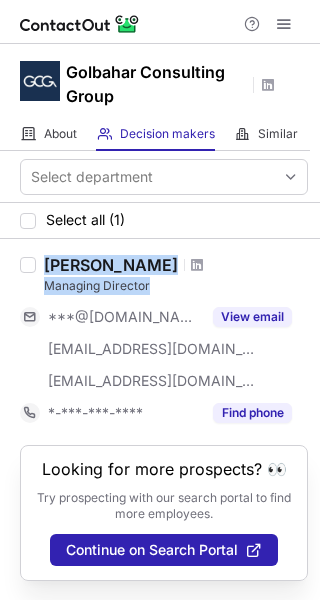 drag, startPoint x: 46, startPoint y: 260, endPoint x: 154, endPoint y: 281, distance: 110.02273 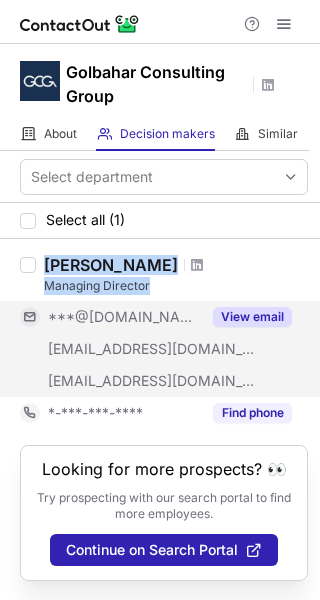 copy on "David Golbahar Managing Director" 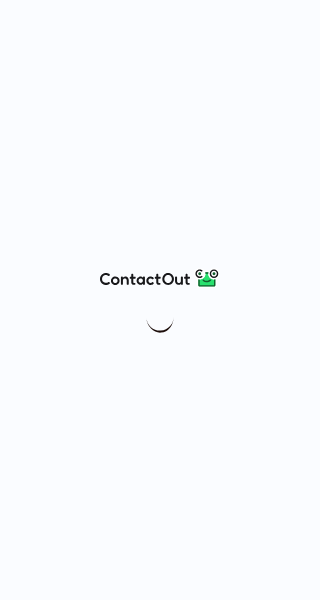 scroll, scrollTop: 0, scrollLeft: 0, axis: both 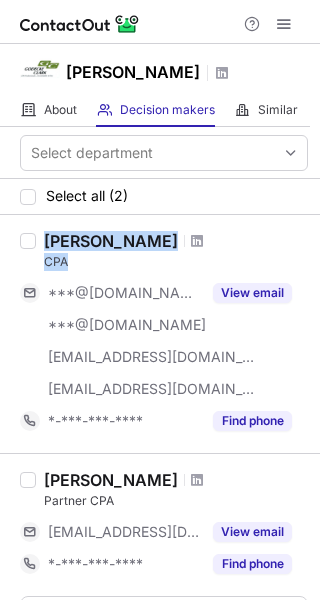 drag, startPoint x: 48, startPoint y: 238, endPoint x: 74, endPoint y: 259, distance: 33.42155 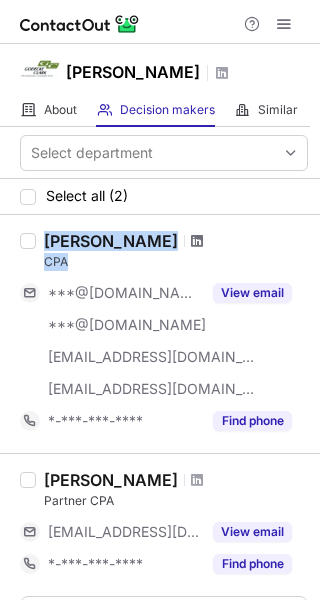 click at bounding box center (197, 241) 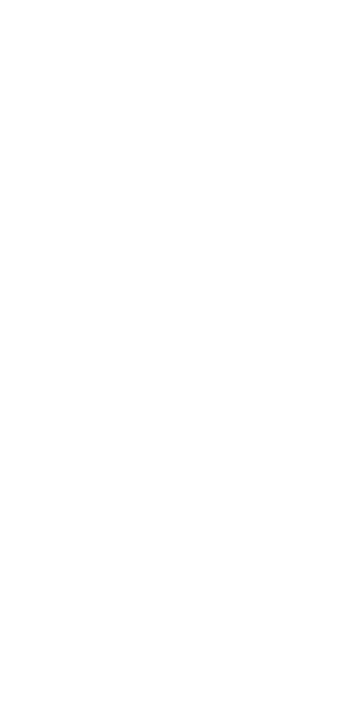 scroll, scrollTop: 0, scrollLeft: 0, axis: both 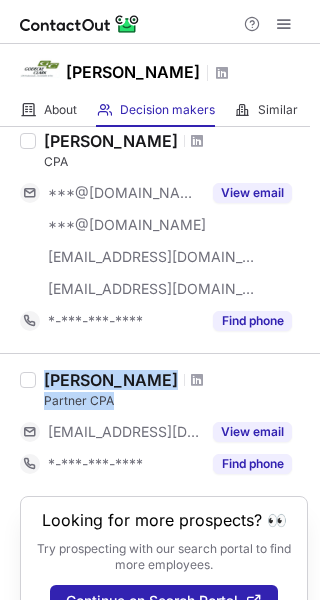 drag, startPoint x: 46, startPoint y: 376, endPoint x: 124, endPoint y: 398, distance: 81.0432 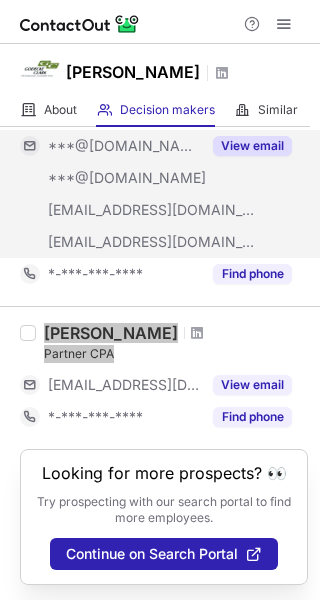 scroll, scrollTop: 148, scrollLeft: 0, axis: vertical 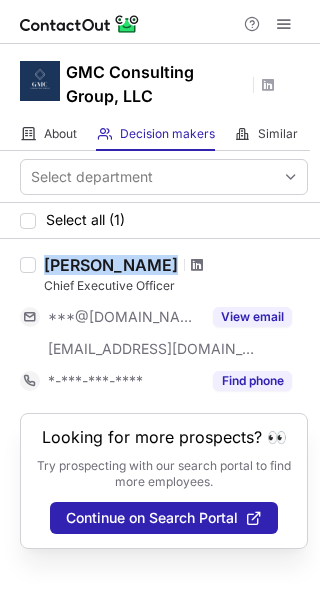 drag, startPoint x: 46, startPoint y: 261, endPoint x: 150, endPoint y: 266, distance: 104.120125 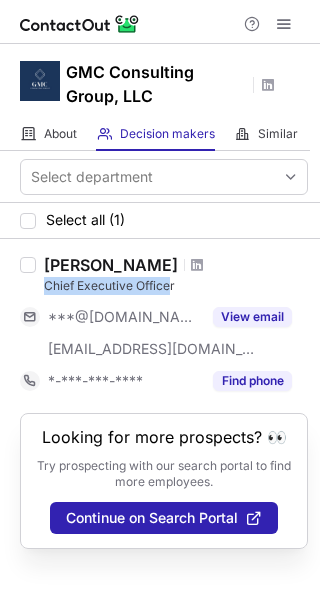 drag, startPoint x: 50, startPoint y: 283, endPoint x: 169, endPoint y: 281, distance: 119.01681 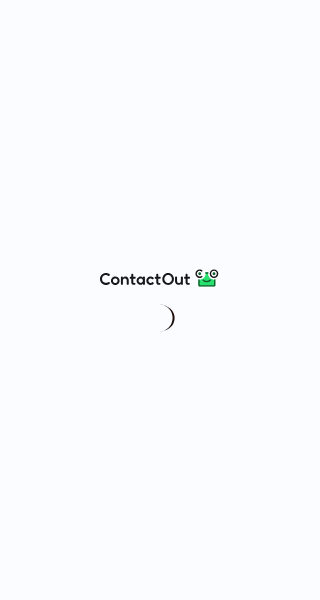 scroll, scrollTop: 0, scrollLeft: 0, axis: both 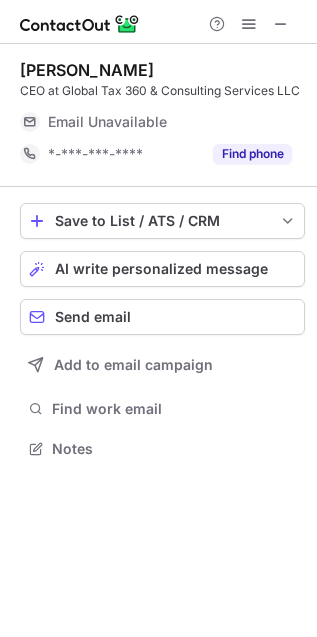 drag, startPoint x: 21, startPoint y: 62, endPoint x: 135, endPoint y: 62, distance: 114 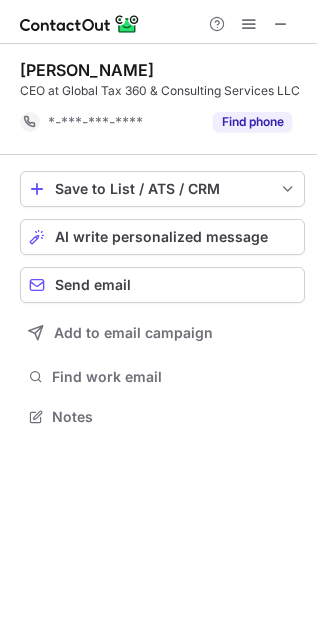 scroll, scrollTop: 402, scrollLeft: 317, axis: both 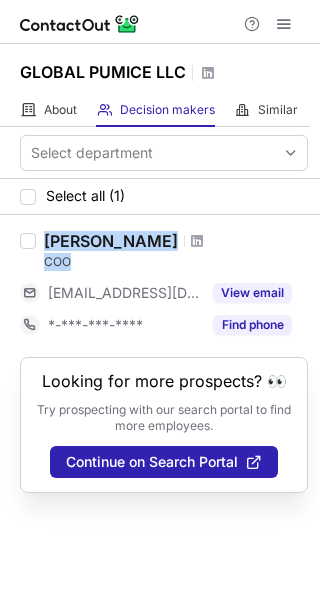 drag, startPoint x: 42, startPoint y: 239, endPoint x: 76, endPoint y: 259, distance: 39.446167 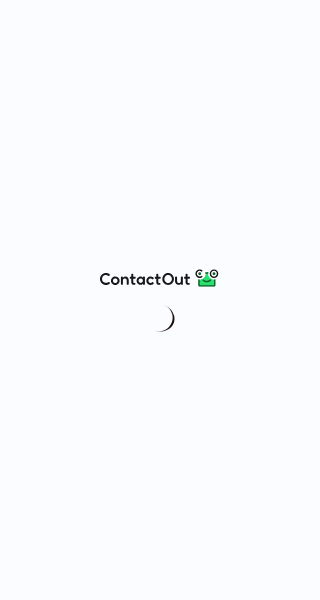 scroll, scrollTop: 0, scrollLeft: 0, axis: both 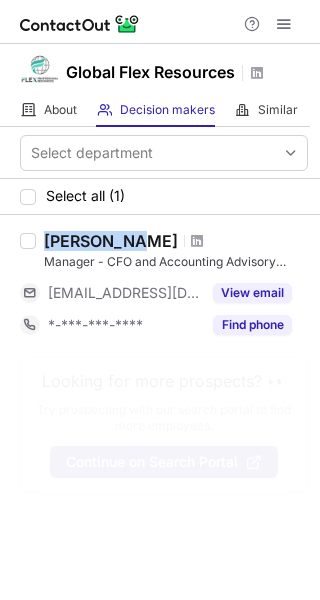 drag, startPoint x: 47, startPoint y: 242, endPoint x: 130, endPoint y: 236, distance: 83.21658 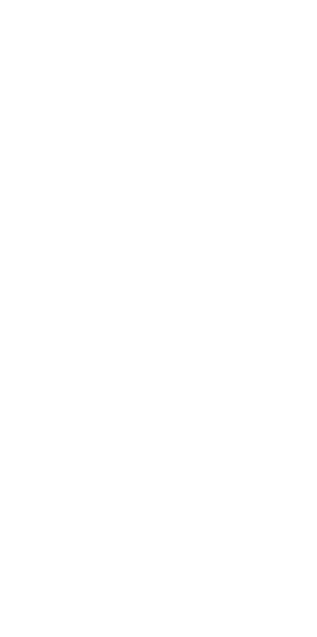scroll, scrollTop: 0, scrollLeft: 0, axis: both 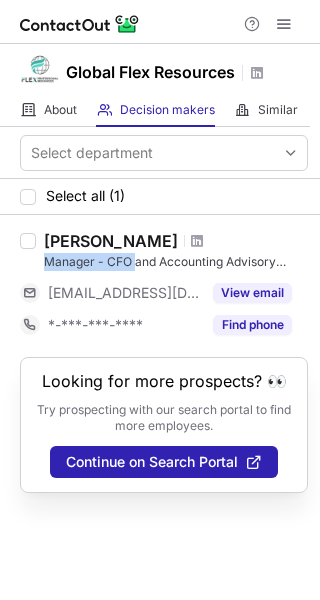 drag, startPoint x: 41, startPoint y: 261, endPoint x: 135, endPoint y: 257, distance: 94.08507 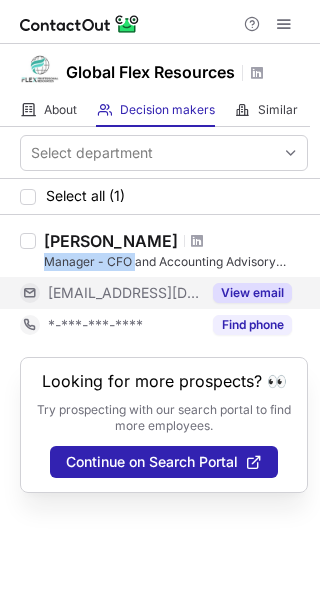 click on "View email" at bounding box center [252, 293] 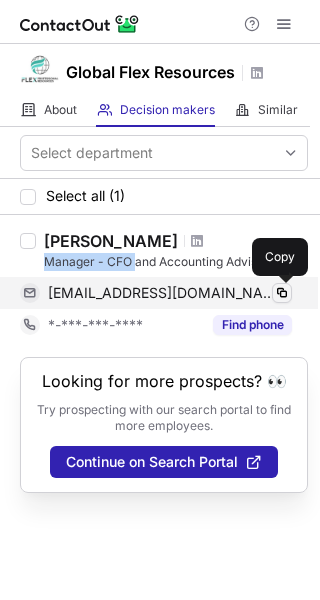 click at bounding box center [282, 293] 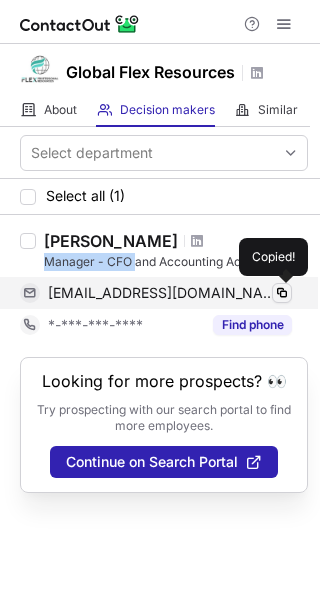 type 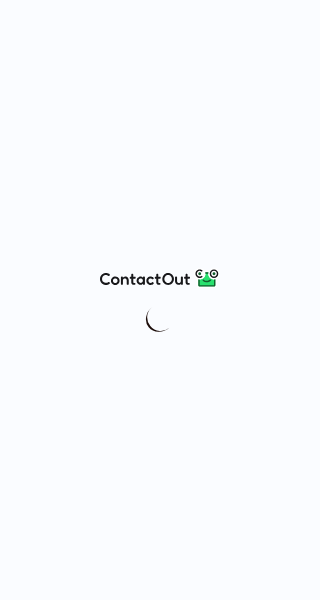 scroll, scrollTop: 0, scrollLeft: 0, axis: both 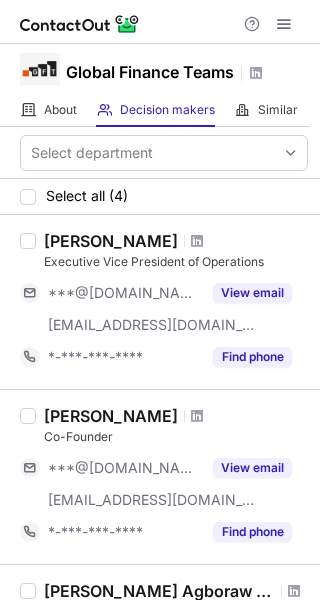 drag, startPoint x: 47, startPoint y: 244, endPoint x: 184, endPoint y: 239, distance: 137.09122 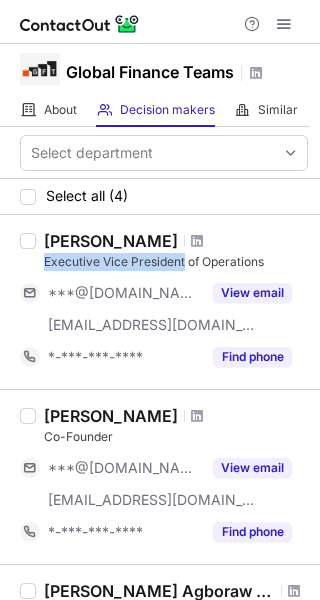 drag, startPoint x: 38, startPoint y: 262, endPoint x: 184, endPoint y: 263, distance: 146.00342 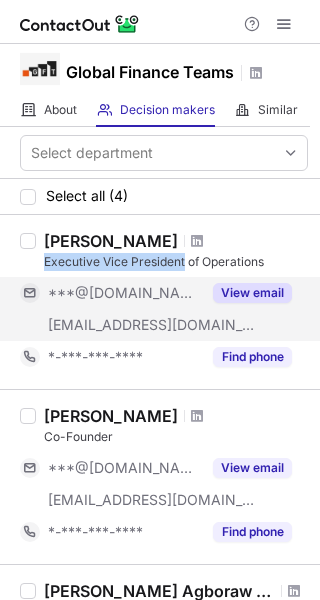 copy on "Executive Vice President" 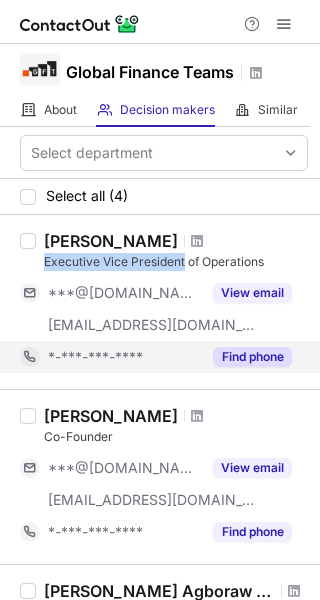 scroll, scrollTop: 100, scrollLeft: 0, axis: vertical 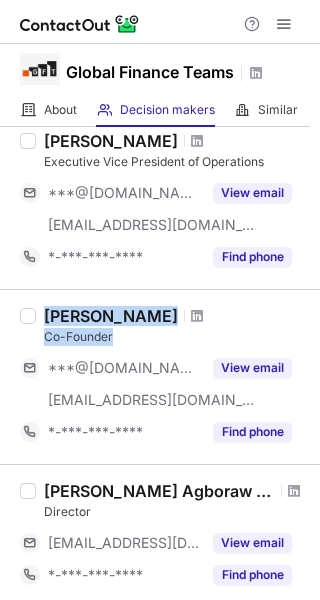drag, startPoint x: 44, startPoint y: 314, endPoint x: 121, endPoint y: 340, distance: 81.27115 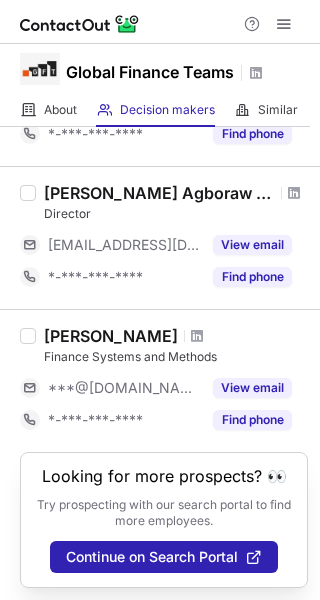 scroll, scrollTop: 400, scrollLeft: 0, axis: vertical 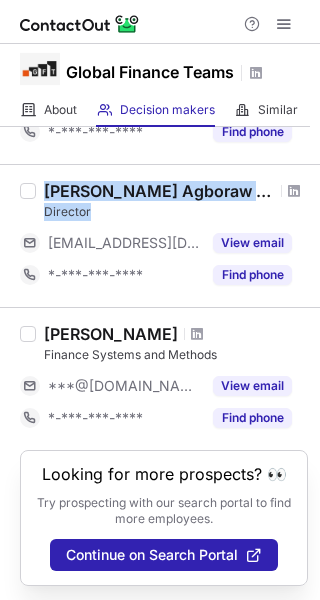 drag, startPoint x: 43, startPoint y: 188, endPoint x: 104, endPoint y: 206, distance: 63.600315 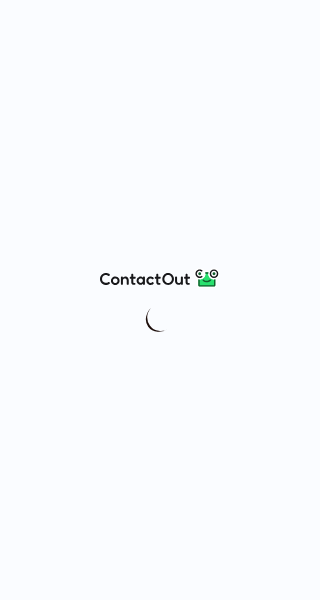 scroll, scrollTop: 0, scrollLeft: 0, axis: both 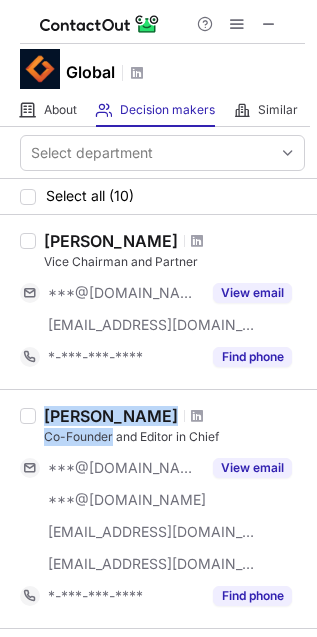 drag, startPoint x: 46, startPoint y: 419, endPoint x: 111, endPoint y: 432, distance: 66.287254 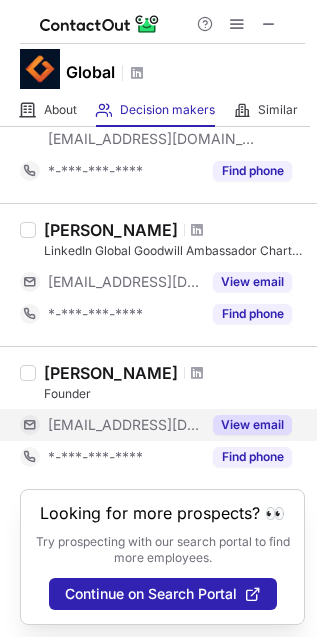 scroll, scrollTop: 1817, scrollLeft: 0, axis: vertical 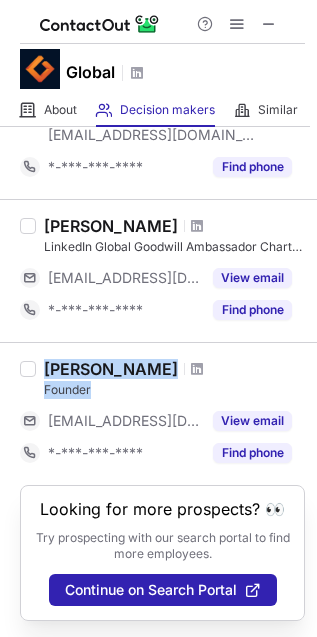 drag, startPoint x: 48, startPoint y: 347, endPoint x: 102, endPoint y: 365, distance: 56.920998 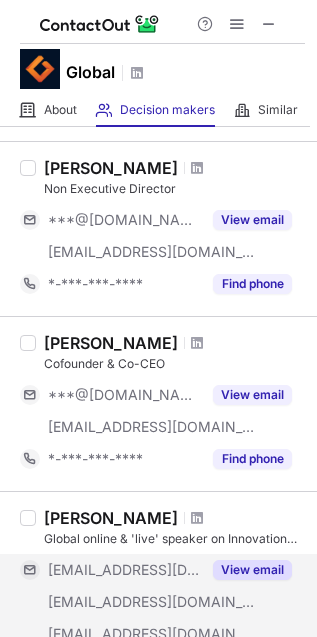 scroll, scrollTop: 1262, scrollLeft: 0, axis: vertical 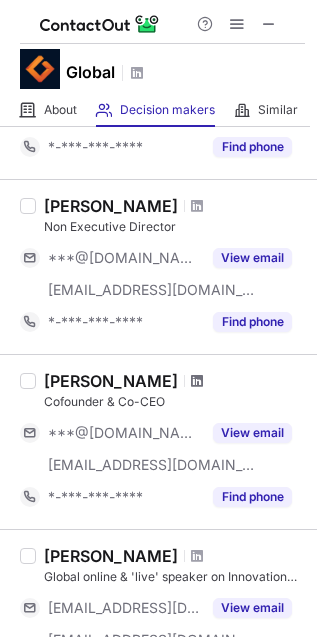 click at bounding box center (197, 381) 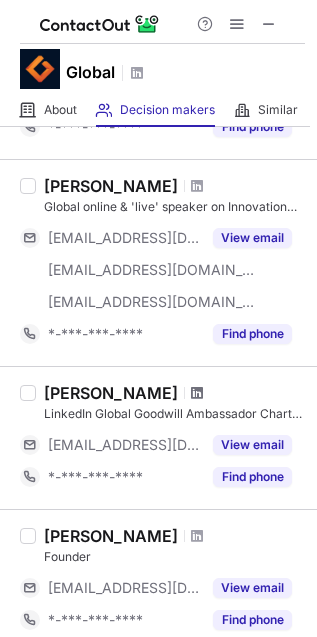 scroll, scrollTop: 1817, scrollLeft: 0, axis: vertical 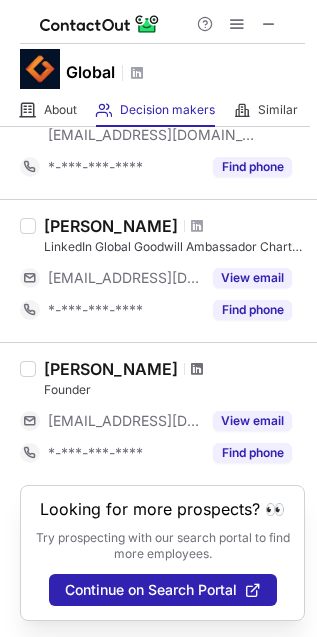 click at bounding box center [197, 369] 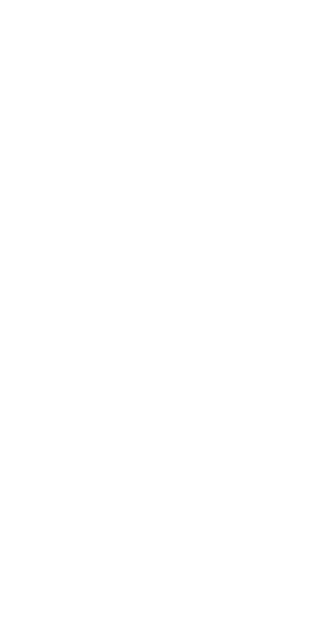 scroll, scrollTop: 0, scrollLeft: 0, axis: both 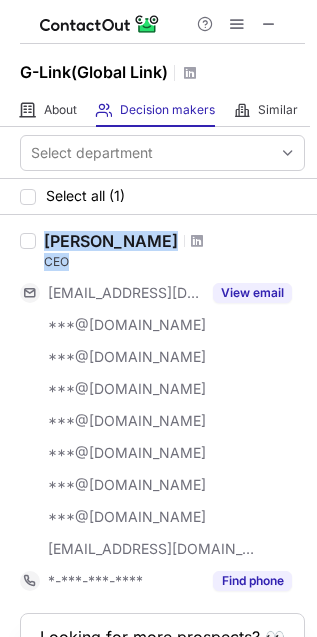 drag, startPoint x: 46, startPoint y: 236, endPoint x: 73, endPoint y: 268, distance: 41.868843 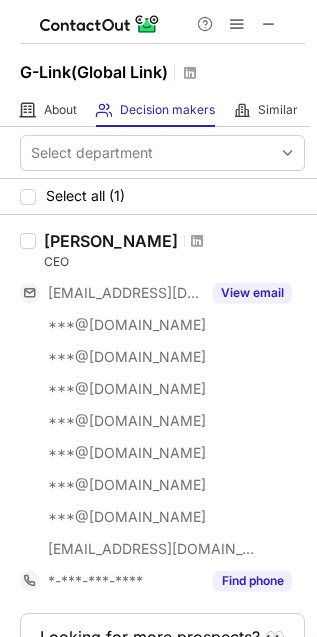 scroll, scrollTop: 145, scrollLeft: 0, axis: vertical 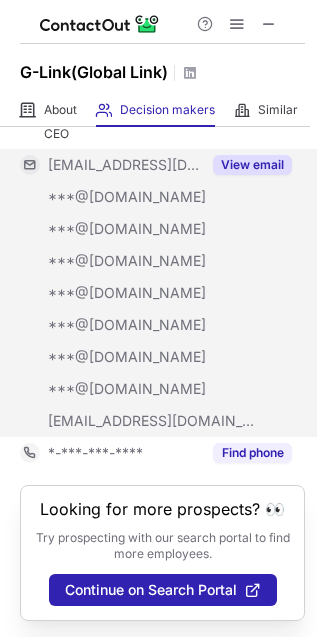 type 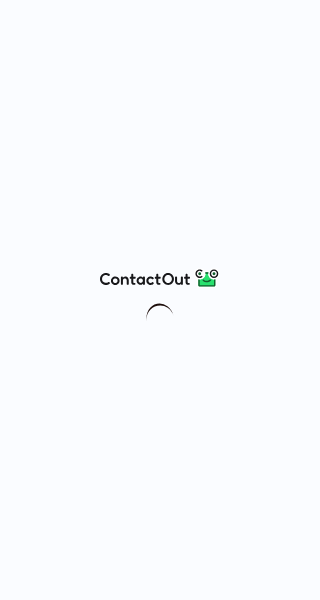 scroll, scrollTop: 0, scrollLeft: 0, axis: both 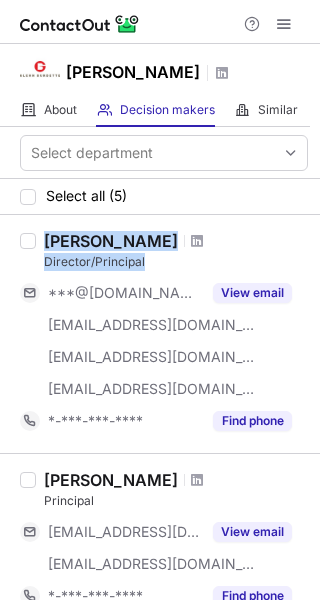 drag, startPoint x: 45, startPoint y: 236, endPoint x: 146, endPoint y: 264, distance: 104.80935 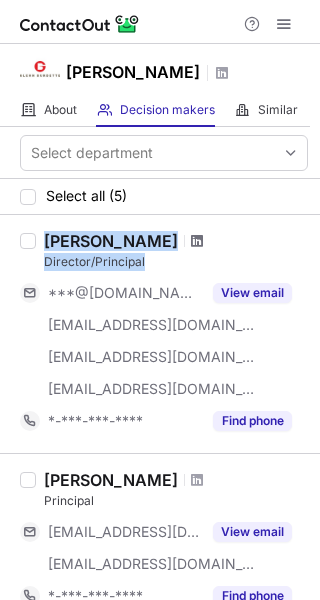 click at bounding box center [197, 241] 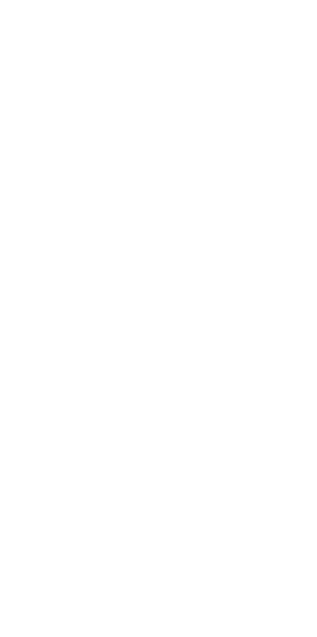 scroll, scrollTop: 0, scrollLeft: 0, axis: both 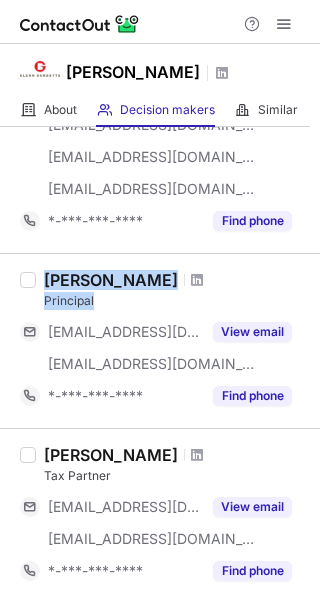 drag, startPoint x: 46, startPoint y: 281, endPoint x: 98, endPoint y: 304, distance: 56.859474 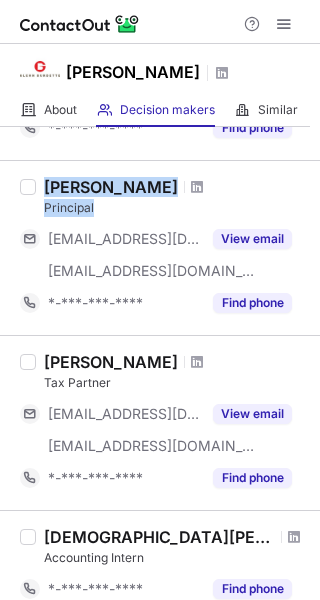 scroll, scrollTop: 400, scrollLeft: 0, axis: vertical 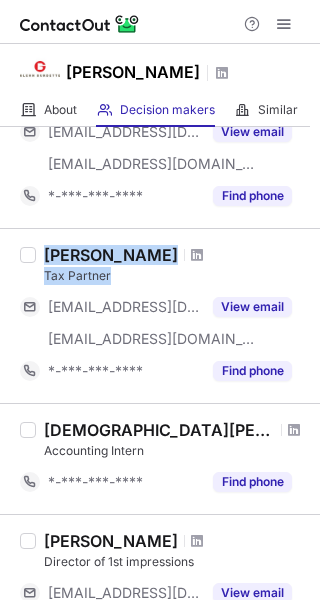 drag, startPoint x: 45, startPoint y: 248, endPoint x: 121, endPoint y: 276, distance: 80.99383 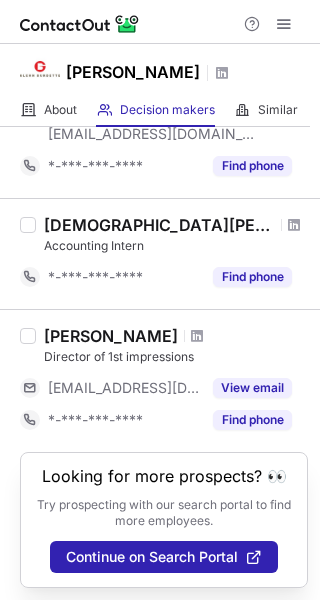 scroll, scrollTop: 609, scrollLeft: 0, axis: vertical 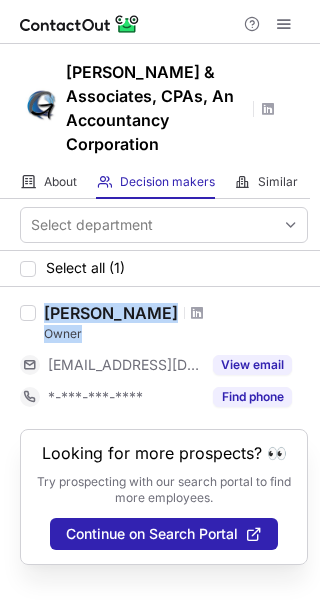 drag, startPoint x: 48, startPoint y: 308, endPoint x: 89, endPoint y: 334, distance: 48.548943 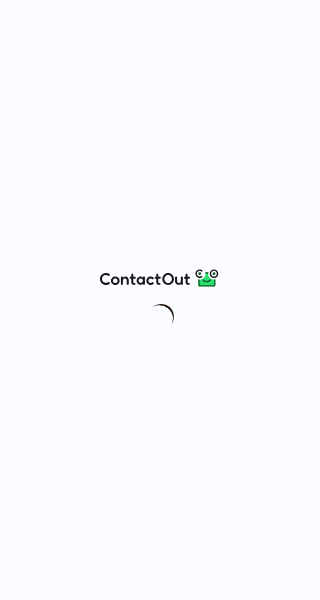 scroll, scrollTop: 0, scrollLeft: 0, axis: both 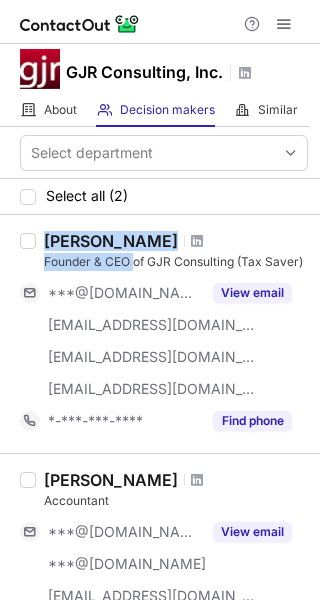 drag, startPoint x: 48, startPoint y: 243, endPoint x: 133, endPoint y: 262, distance: 87.09765 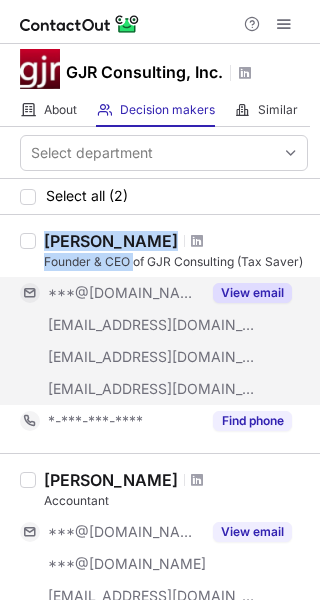 copy on "Greg J Rodriguez Founder & CEO" 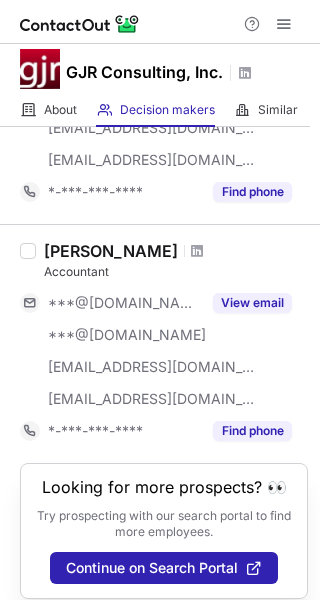 scroll, scrollTop: 244, scrollLeft: 0, axis: vertical 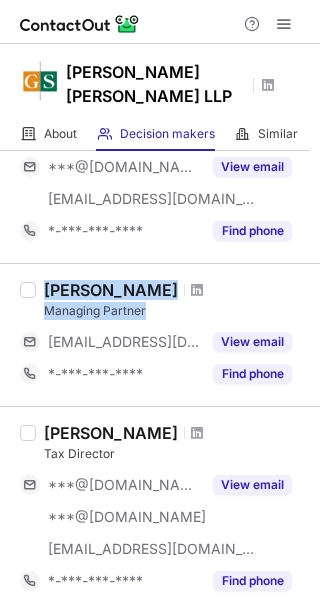 drag, startPoint x: 44, startPoint y: 265, endPoint x: 154, endPoint y: 283, distance: 111.463 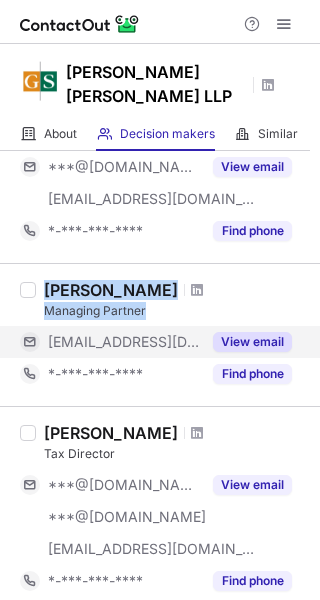 copy on "Maureen O'gara Managing Partner" 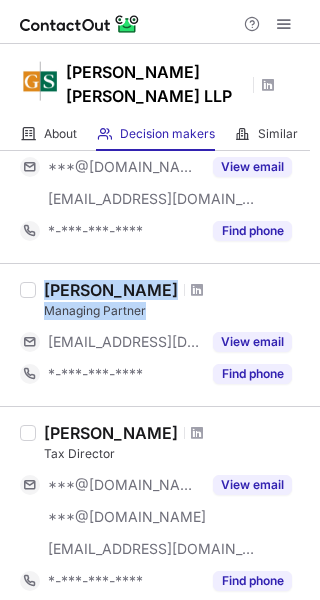 click on "Managing Partner" at bounding box center (176, 311) 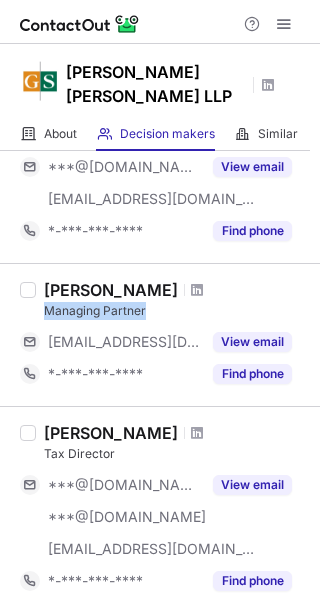 drag, startPoint x: 145, startPoint y: 283, endPoint x: 47, endPoint y: 286, distance: 98.045906 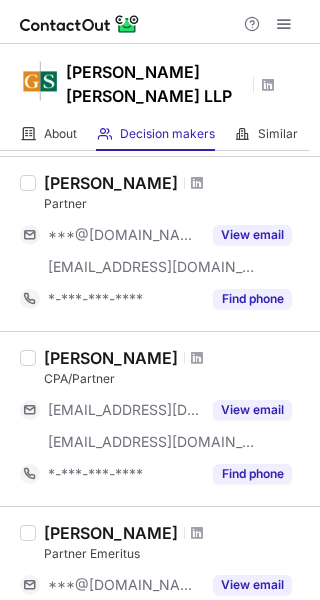 scroll, scrollTop: 0, scrollLeft: 0, axis: both 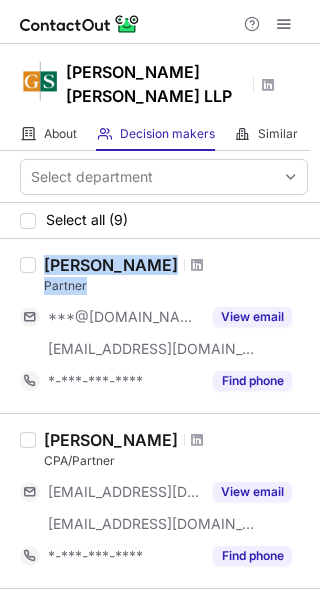 drag, startPoint x: 44, startPoint y: 240, endPoint x: 95, endPoint y: 261, distance: 55.154327 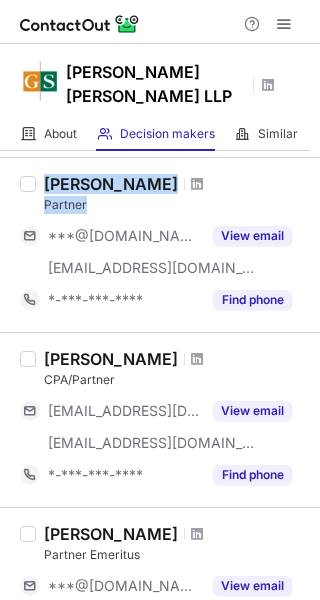 scroll, scrollTop: 200, scrollLeft: 0, axis: vertical 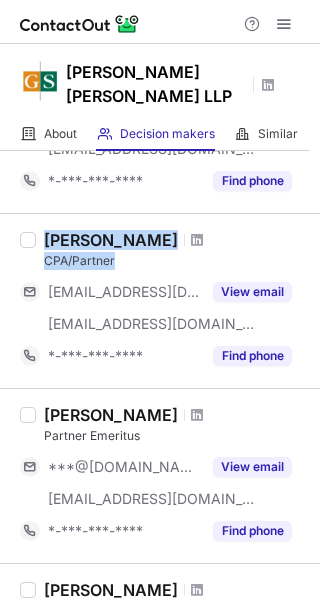 drag, startPoint x: 46, startPoint y: 209, endPoint x: 121, endPoint y: 232, distance: 78.44743 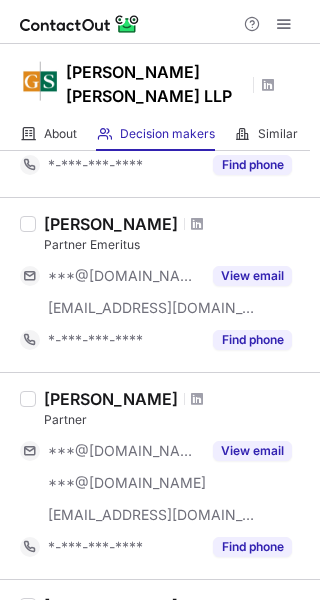 scroll, scrollTop: 400, scrollLeft: 0, axis: vertical 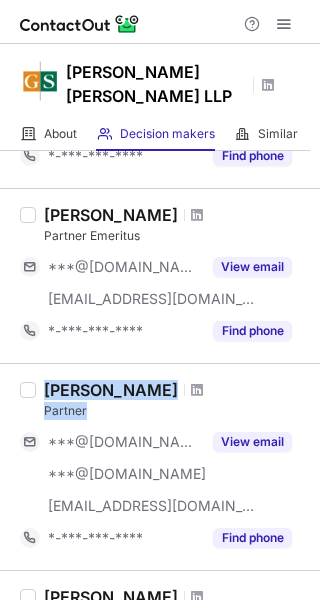 drag, startPoint x: 44, startPoint y: 366, endPoint x: 103, endPoint y: 381, distance: 60.876926 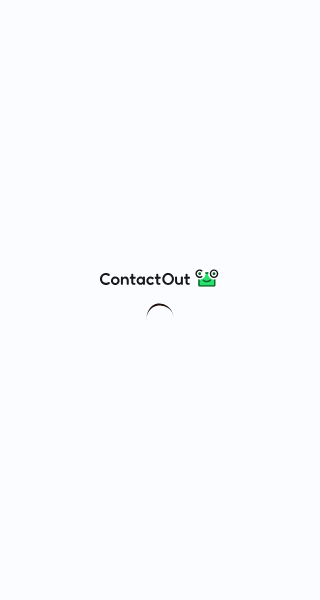 scroll, scrollTop: 0, scrollLeft: 0, axis: both 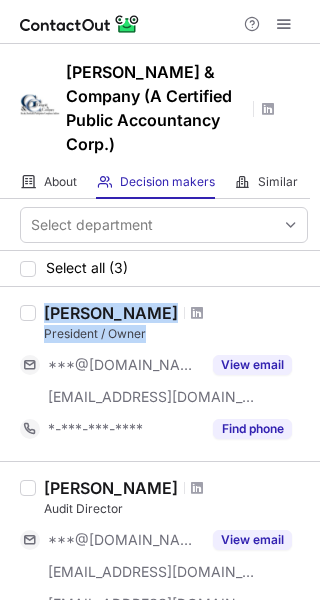 drag, startPoint x: 45, startPoint y: 286, endPoint x: 144, endPoint y: 305, distance: 100.80675 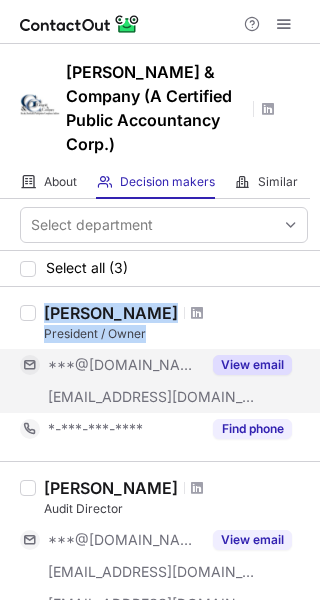 copy on "Dan Gingold President / Owner" 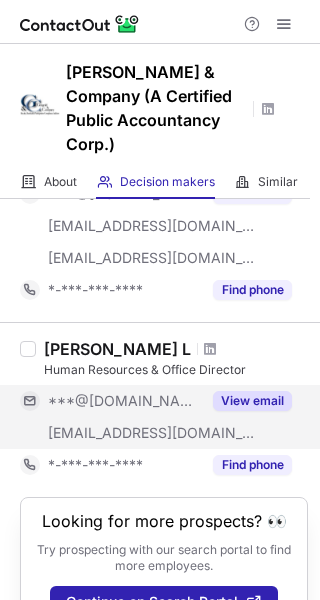 scroll, scrollTop: 371, scrollLeft: 0, axis: vertical 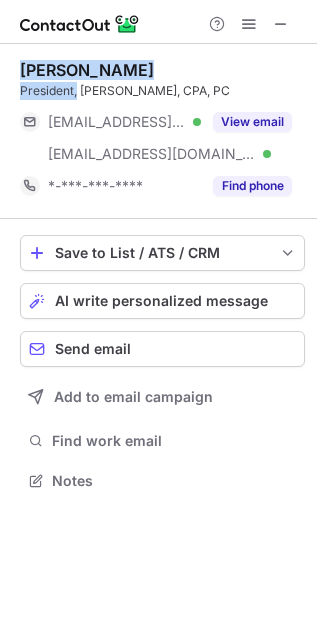 drag, startPoint x: 17, startPoint y: 67, endPoint x: 75, endPoint y: 87, distance: 61.351448 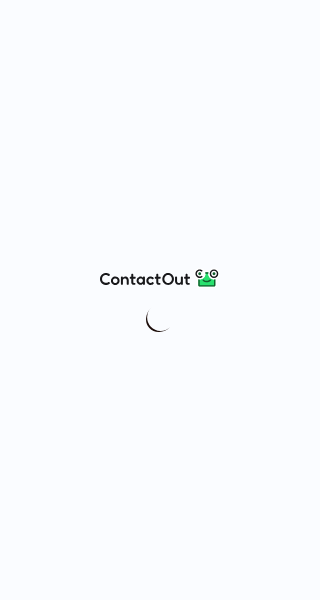scroll, scrollTop: 0, scrollLeft: 0, axis: both 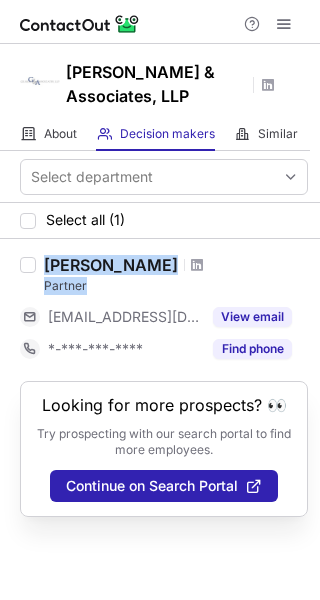drag, startPoint x: 45, startPoint y: 263, endPoint x: 106, endPoint y: 285, distance: 64.84597 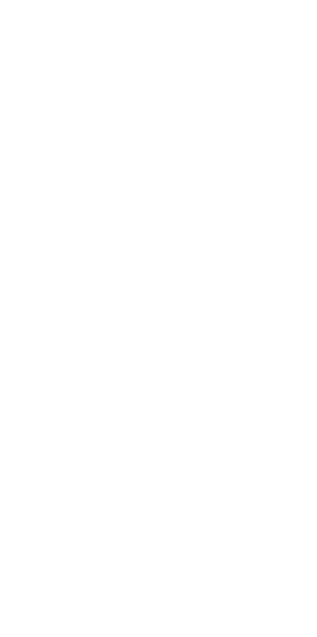 scroll, scrollTop: 0, scrollLeft: 0, axis: both 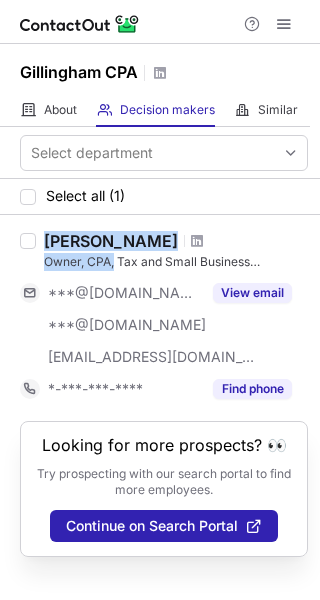 drag, startPoint x: 45, startPoint y: 242, endPoint x: 115, endPoint y: 256, distance: 71.38628 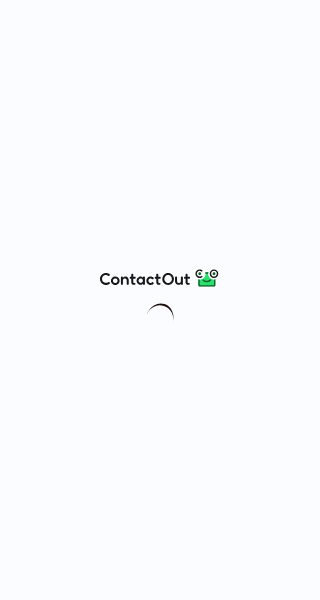 scroll, scrollTop: 0, scrollLeft: 0, axis: both 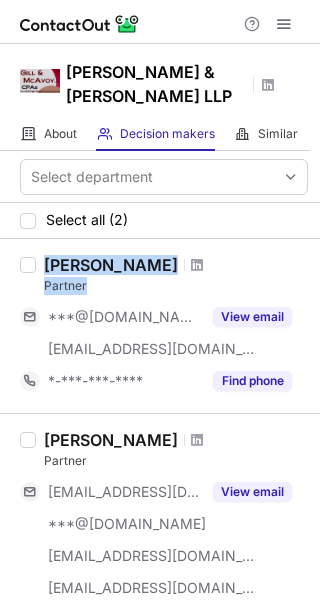 drag, startPoint x: 44, startPoint y: 236, endPoint x: 109, endPoint y: 256, distance: 68.007355 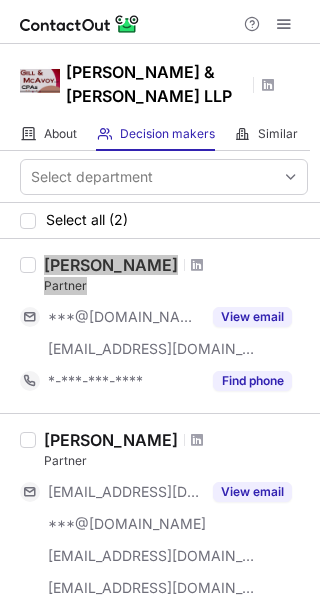 scroll, scrollTop: 180, scrollLeft: 0, axis: vertical 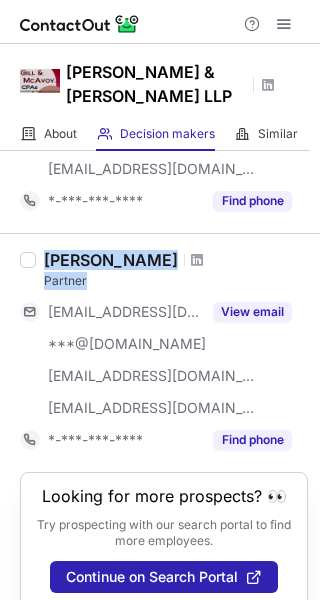 drag, startPoint x: 46, startPoint y: 232, endPoint x: 105, endPoint y: 258, distance: 64.4748 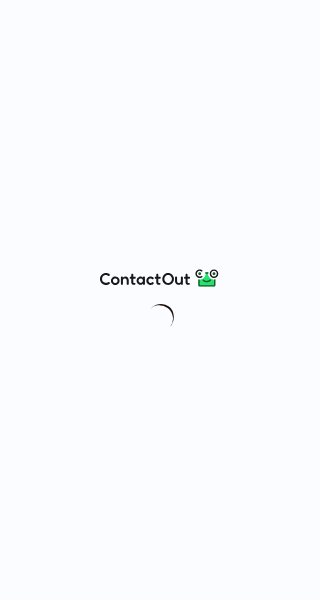 scroll, scrollTop: 0, scrollLeft: 0, axis: both 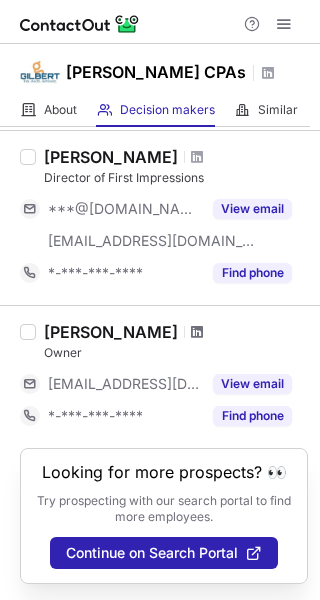 click at bounding box center (197, 332) 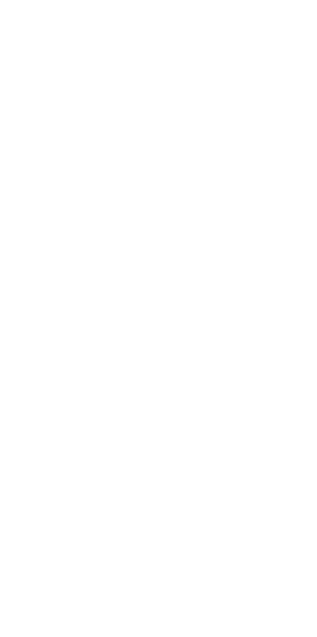 scroll, scrollTop: 0, scrollLeft: 0, axis: both 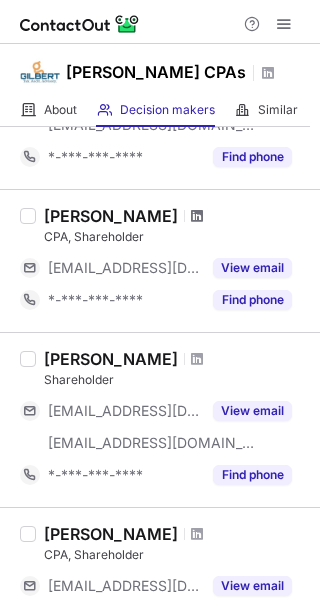 click at bounding box center (197, 216) 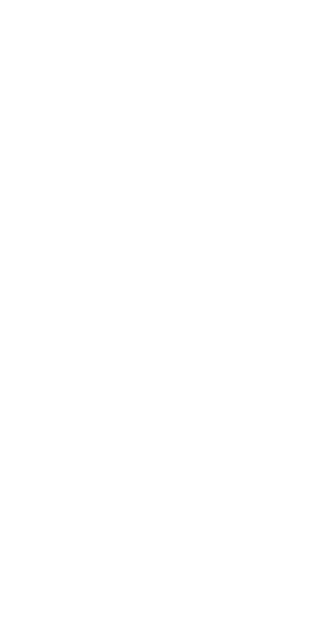 scroll, scrollTop: 0, scrollLeft: 0, axis: both 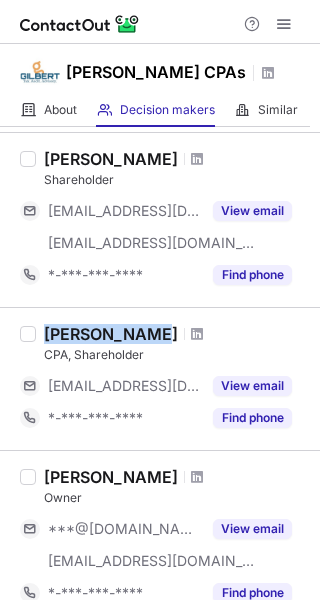 drag, startPoint x: 45, startPoint y: 332, endPoint x: 143, endPoint y: 339, distance: 98.24968 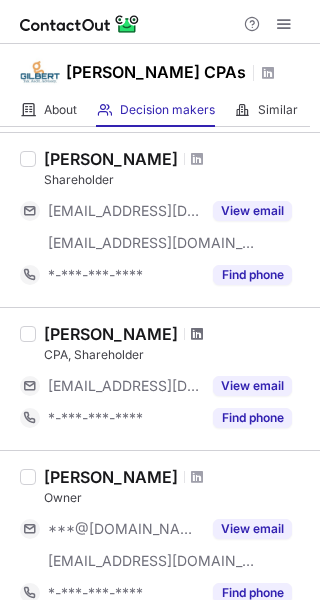 click at bounding box center (197, 334) 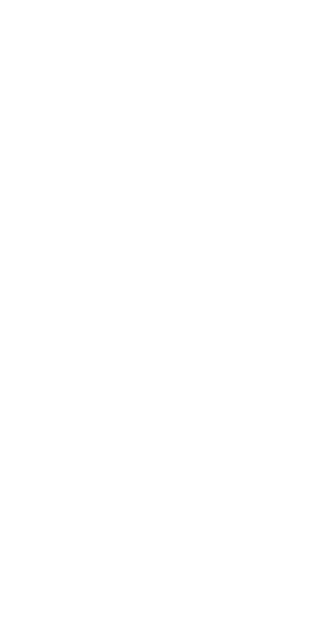 scroll, scrollTop: 0, scrollLeft: 0, axis: both 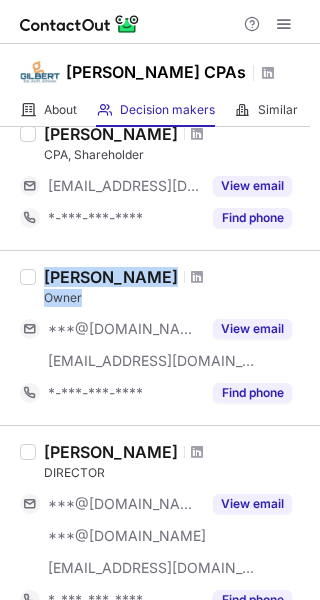 drag, startPoint x: 42, startPoint y: 274, endPoint x: 95, endPoint y: 300, distance: 59.03389 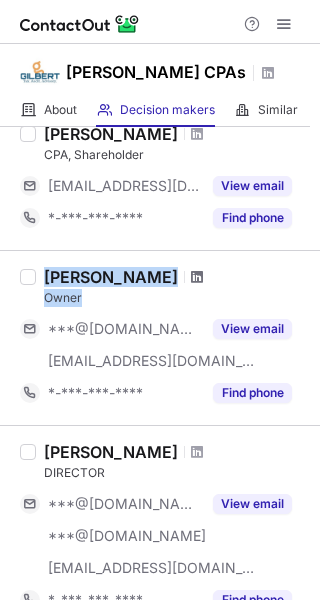 click at bounding box center (197, 277) 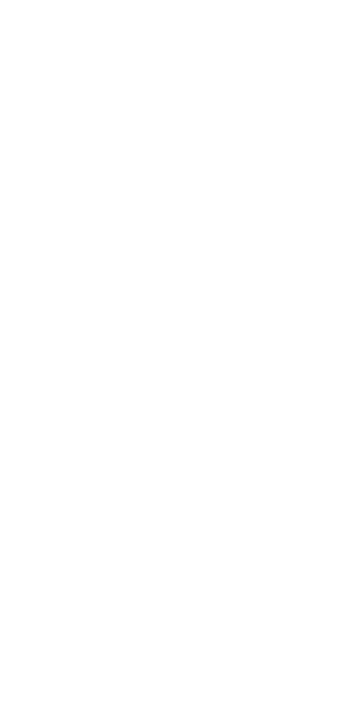 scroll, scrollTop: 0, scrollLeft: 0, axis: both 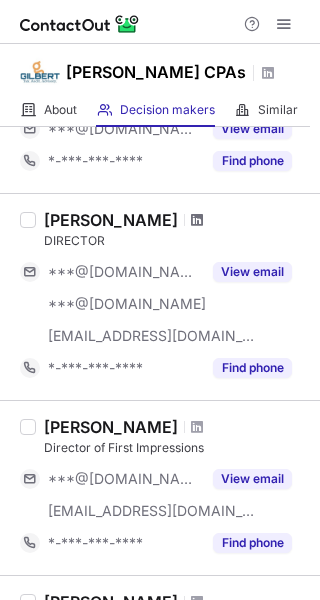 click at bounding box center (197, 220) 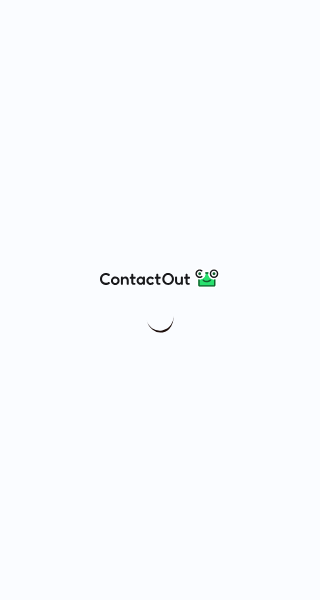scroll, scrollTop: 0, scrollLeft: 0, axis: both 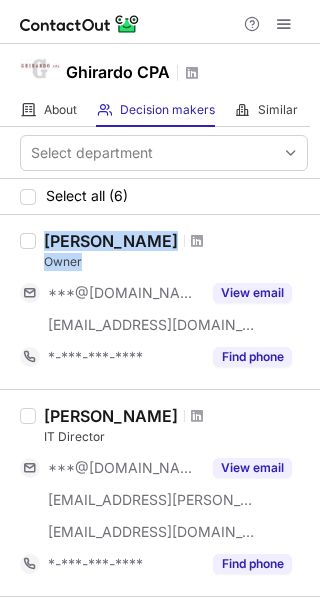 drag, startPoint x: 44, startPoint y: 241, endPoint x: 96, endPoint y: 263, distance: 56.462376 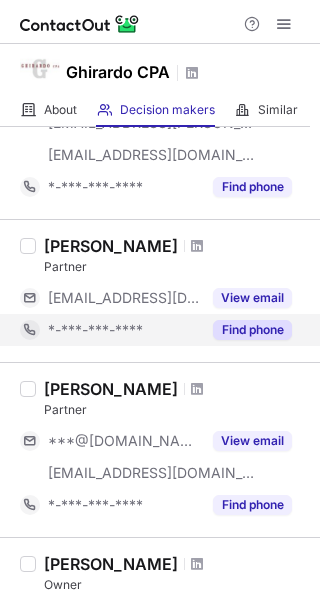 scroll, scrollTop: 400, scrollLeft: 0, axis: vertical 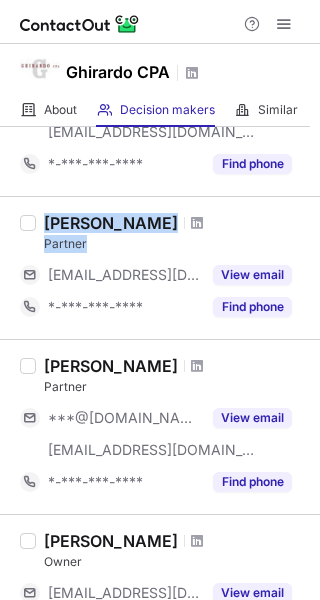 drag, startPoint x: 48, startPoint y: 221, endPoint x: 109, endPoint y: 241, distance: 64.195015 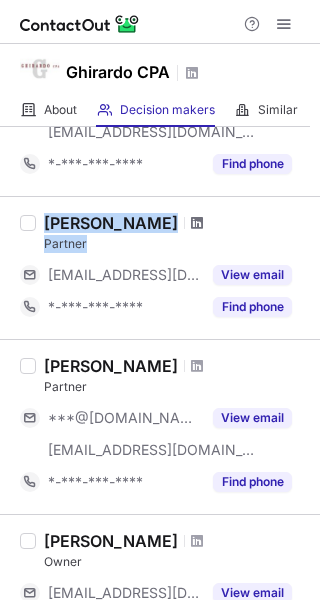 click at bounding box center [197, 223] 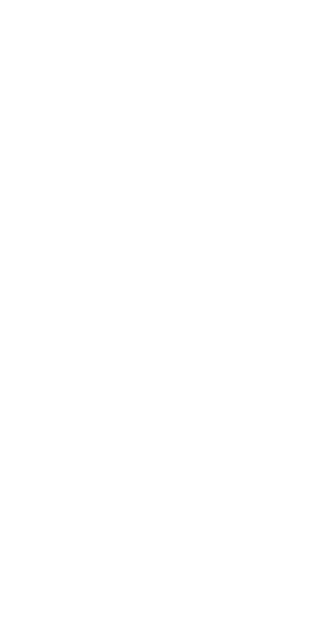 scroll, scrollTop: 0, scrollLeft: 0, axis: both 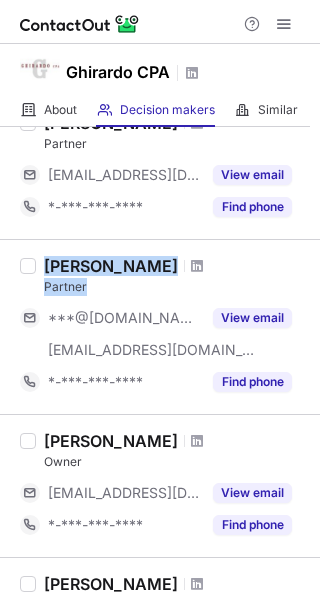 drag, startPoint x: 50, startPoint y: 270, endPoint x: 105, endPoint y: 292, distance: 59.236813 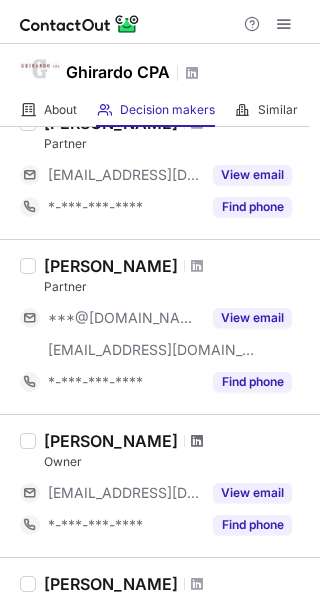 click at bounding box center [197, 441] 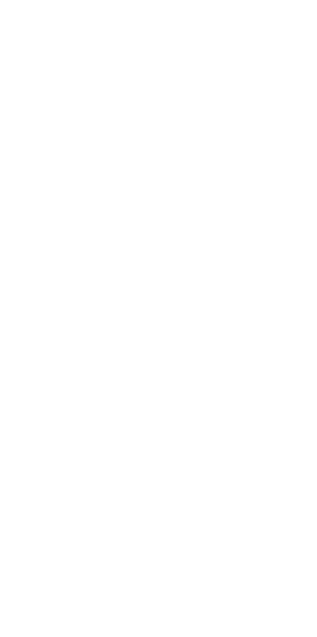 scroll, scrollTop: 0, scrollLeft: 0, axis: both 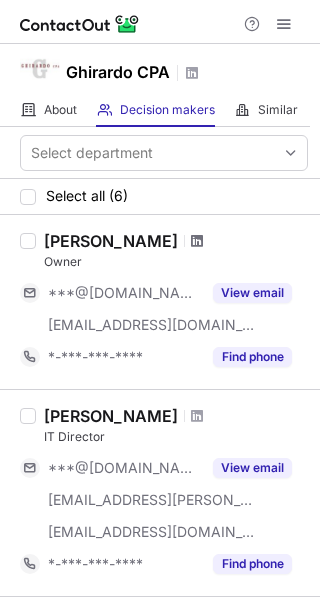 click at bounding box center [197, 241] 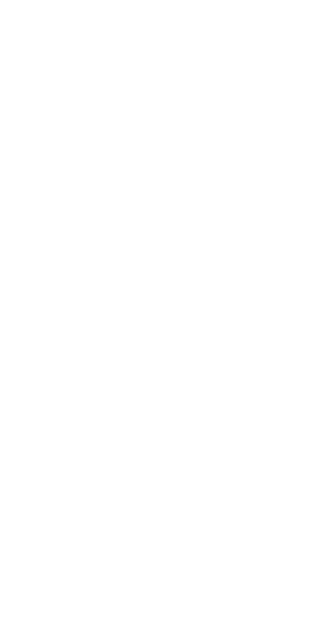 scroll, scrollTop: 0, scrollLeft: 0, axis: both 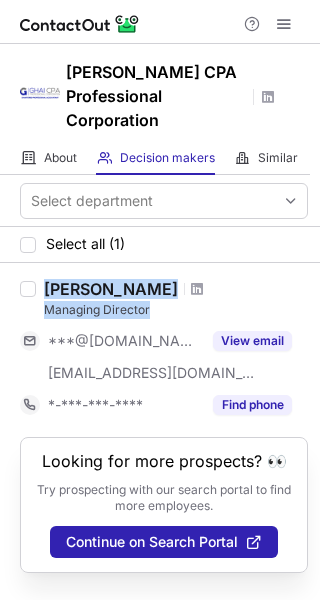 drag, startPoint x: 48, startPoint y: 262, endPoint x: 159, endPoint y: 282, distance: 112.78741 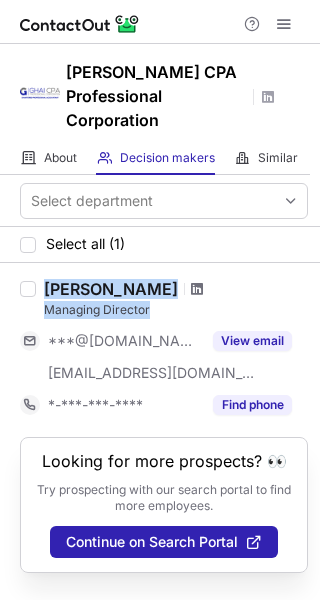 click at bounding box center (197, 289) 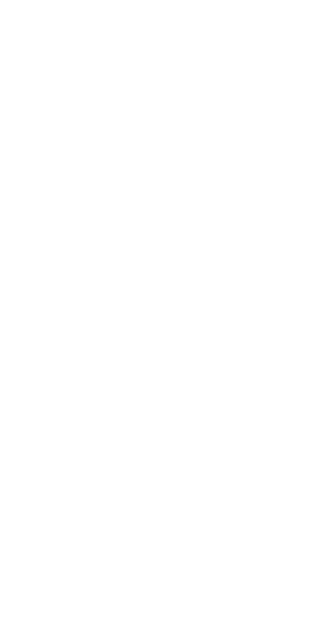 scroll, scrollTop: 0, scrollLeft: 0, axis: both 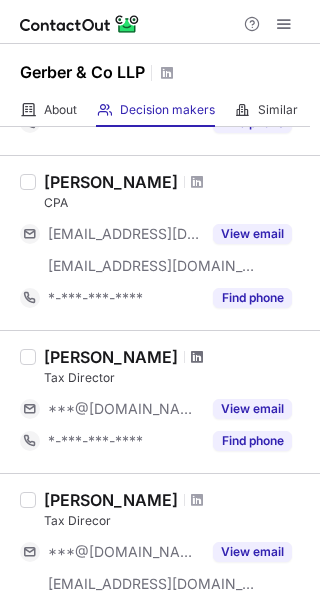 click at bounding box center (197, 357) 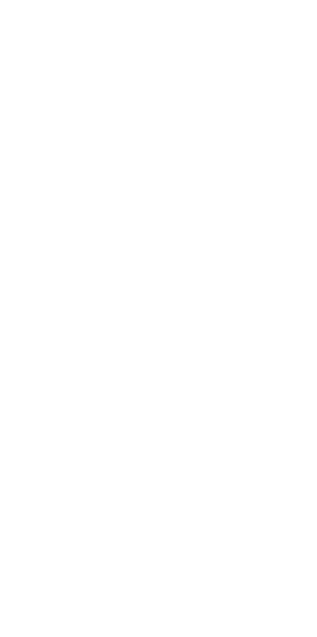 scroll, scrollTop: 0, scrollLeft: 0, axis: both 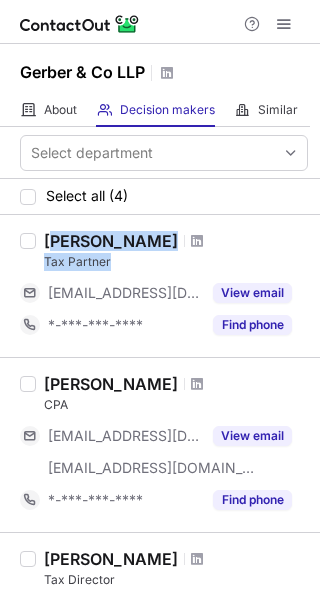 drag, startPoint x: 49, startPoint y: 240, endPoint x: 119, endPoint y: 257, distance: 72.03471 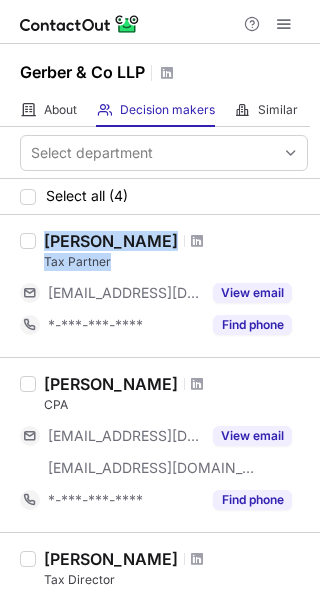 drag, startPoint x: 47, startPoint y: 242, endPoint x: 128, endPoint y: 267, distance: 84.77028 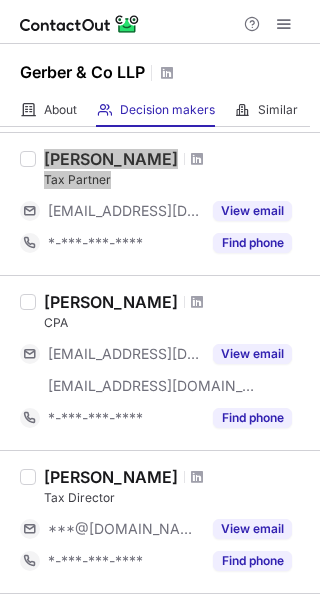 scroll, scrollTop: 200, scrollLeft: 0, axis: vertical 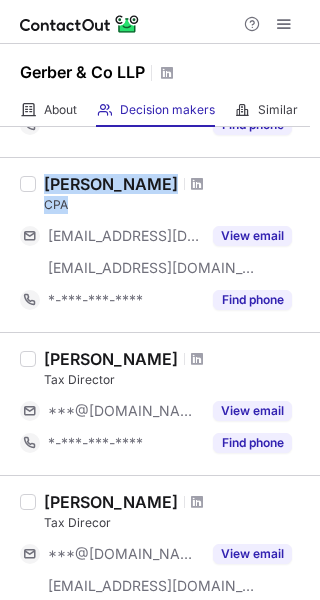 drag, startPoint x: 45, startPoint y: 180, endPoint x: 77, endPoint y: 203, distance: 39.40812 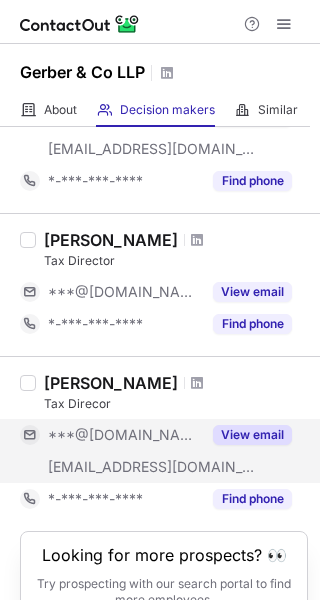 scroll, scrollTop: 202, scrollLeft: 0, axis: vertical 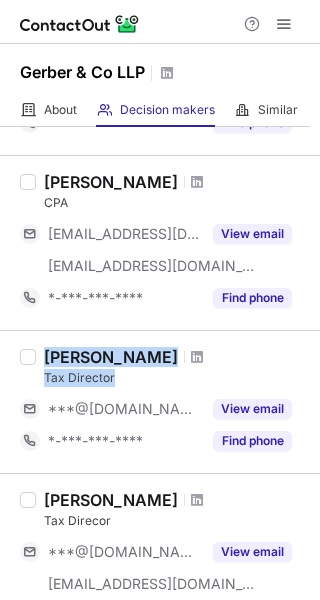 drag, startPoint x: 47, startPoint y: 354, endPoint x: 113, endPoint y: 375, distance: 69.260376 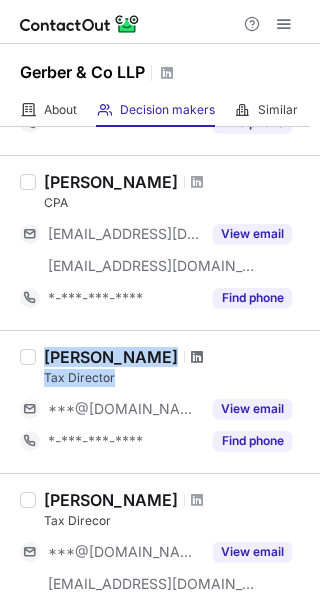 click at bounding box center [197, 357] 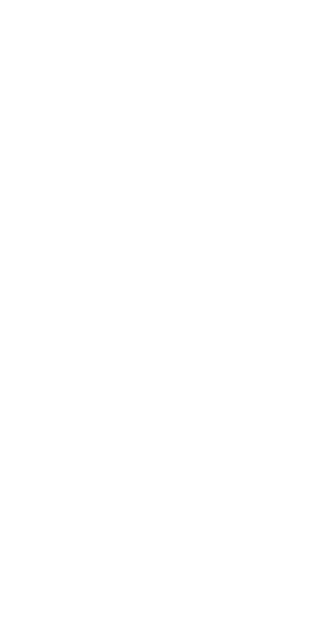 scroll, scrollTop: 0, scrollLeft: 0, axis: both 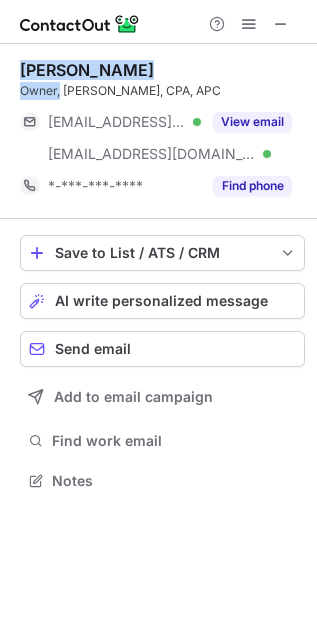 drag, startPoint x: 50, startPoint y: 82, endPoint x: 60, endPoint y: 92, distance: 14.142136 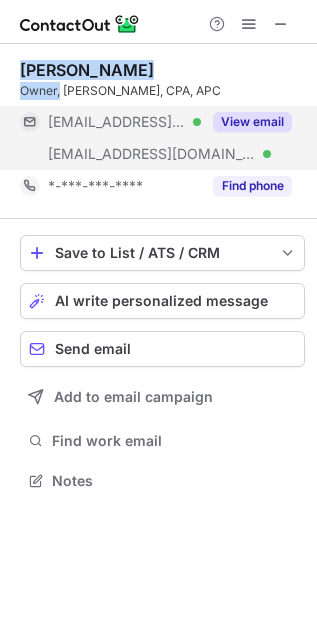 copy on "[PERSON_NAME] Owner," 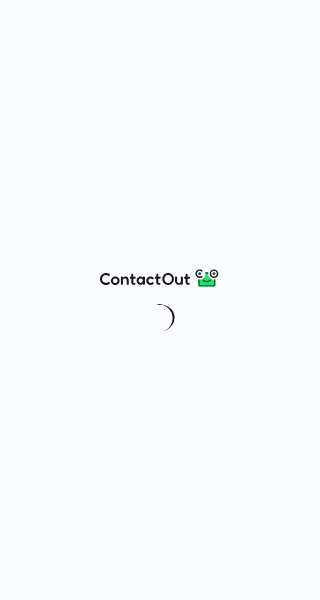 scroll, scrollTop: 0, scrollLeft: 0, axis: both 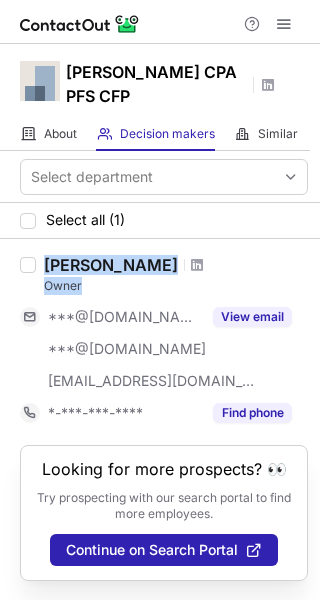 drag, startPoint x: 45, startPoint y: 257, endPoint x: 94, endPoint y: 288, distance: 57.982758 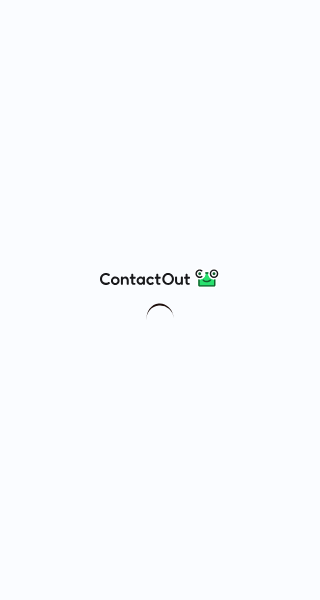 scroll, scrollTop: 0, scrollLeft: 0, axis: both 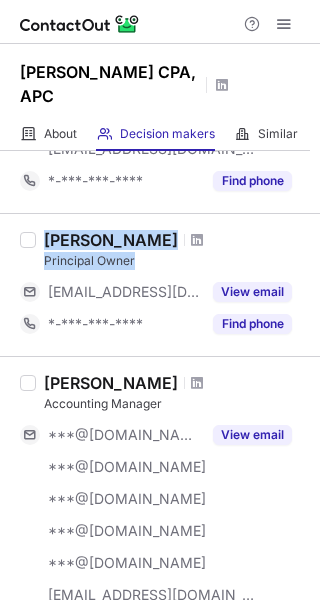 drag, startPoint x: 47, startPoint y: 242, endPoint x: 137, endPoint y: 259, distance: 91.591484 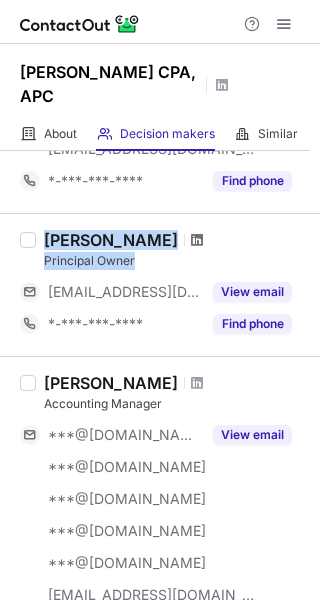 click at bounding box center (197, 240) 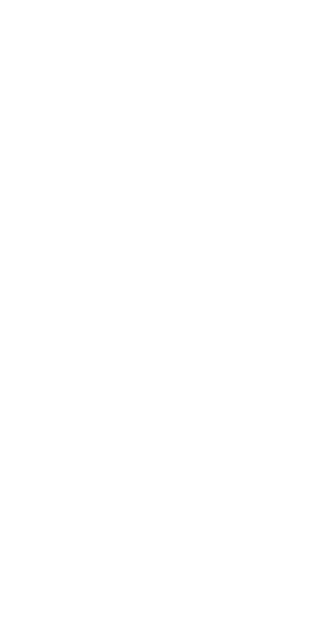 scroll, scrollTop: 0, scrollLeft: 0, axis: both 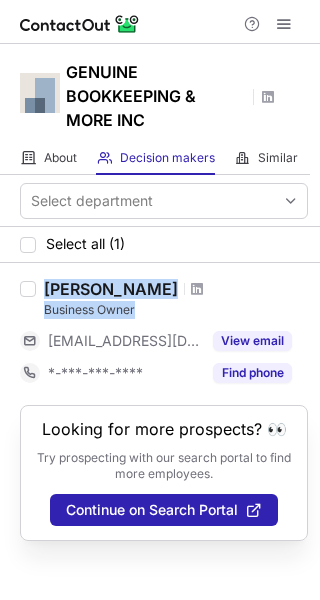 drag, startPoint x: 47, startPoint y: 287, endPoint x: 134, endPoint y: 309, distance: 89.73851 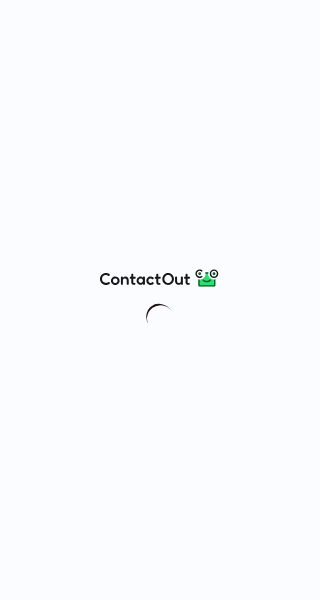 scroll, scrollTop: 0, scrollLeft: 0, axis: both 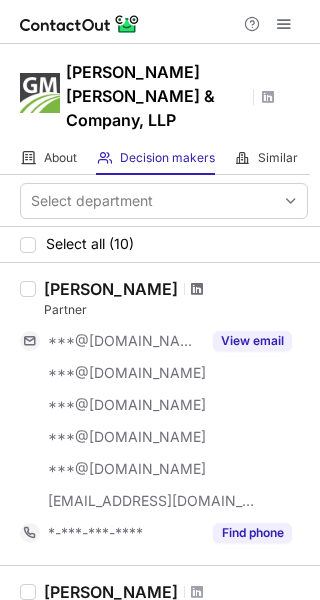 click at bounding box center (197, 289) 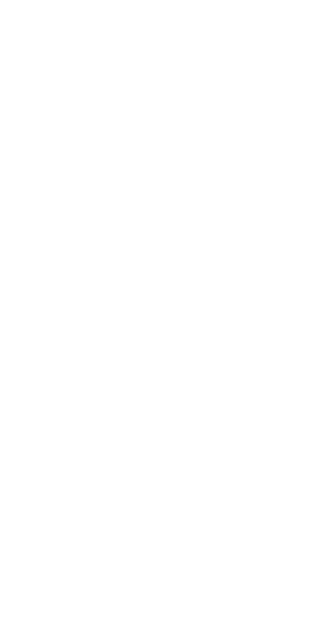 scroll, scrollTop: 0, scrollLeft: 0, axis: both 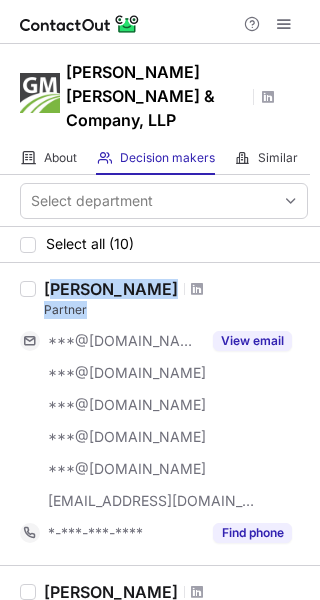 drag, startPoint x: 50, startPoint y: 267, endPoint x: 110, endPoint y: 280, distance: 61.39218 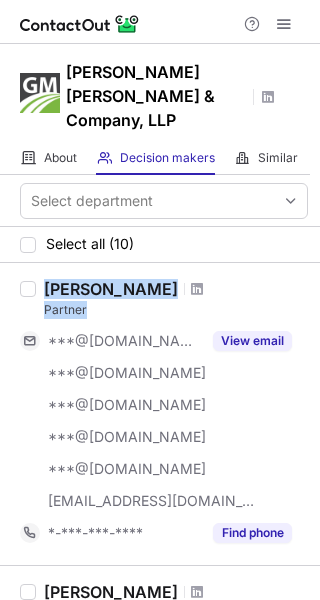 drag, startPoint x: 46, startPoint y: 258, endPoint x: 100, endPoint y: 277, distance: 57.245087 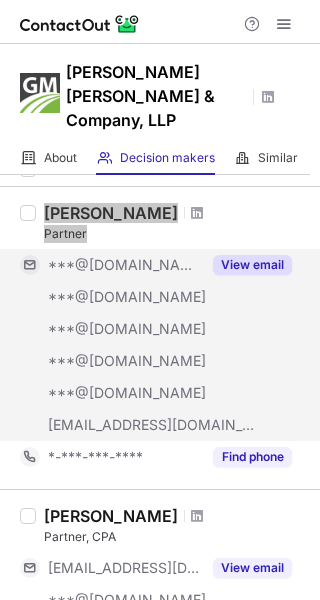 scroll, scrollTop: 200, scrollLeft: 0, axis: vertical 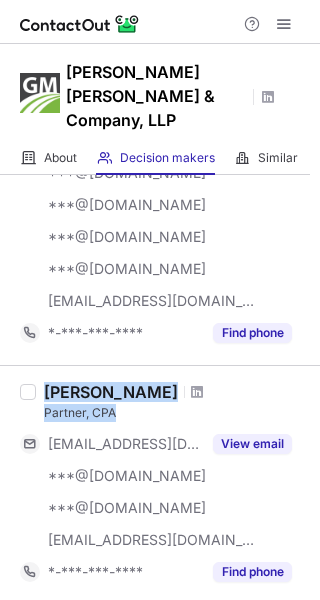 drag, startPoint x: 48, startPoint y: 365, endPoint x: 121, endPoint y: 391, distance: 77.491936 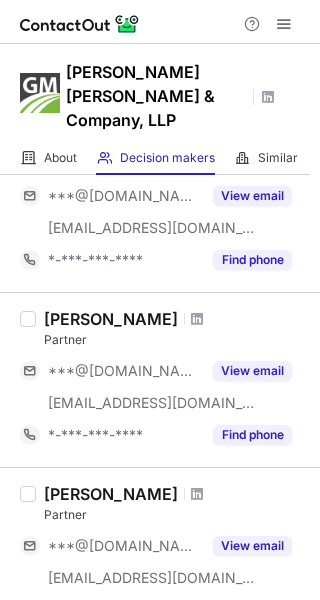 scroll, scrollTop: 696, scrollLeft: 0, axis: vertical 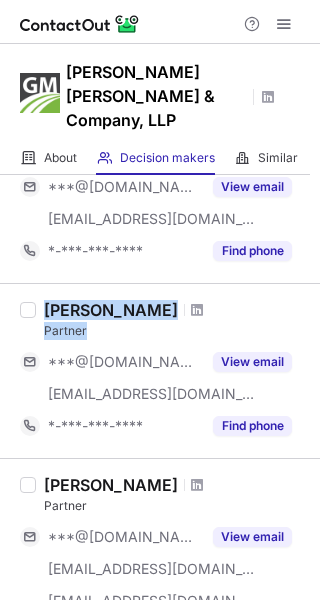 drag, startPoint x: 44, startPoint y: 288, endPoint x: 100, endPoint y: 310, distance: 60.166435 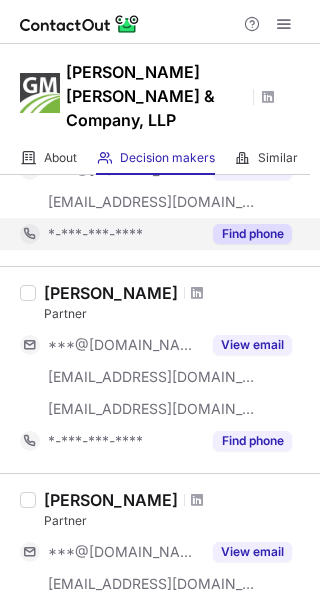 scroll, scrollTop: 896, scrollLeft: 0, axis: vertical 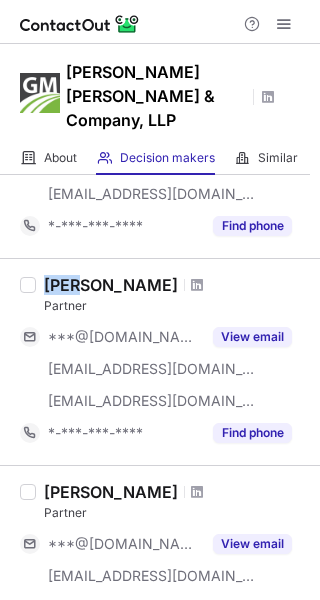 drag, startPoint x: 45, startPoint y: 259, endPoint x: 80, endPoint y: 270, distance: 36.687874 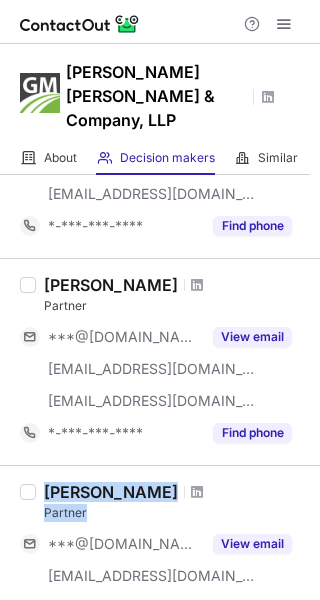 drag, startPoint x: 46, startPoint y: 461, endPoint x: 85, endPoint y: 480, distance: 43.382023 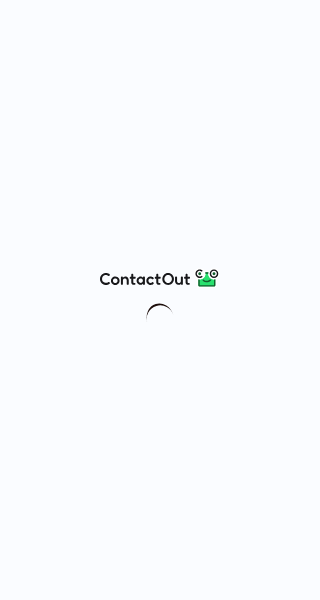 scroll, scrollTop: 0, scrollLeft: 0, axis: both 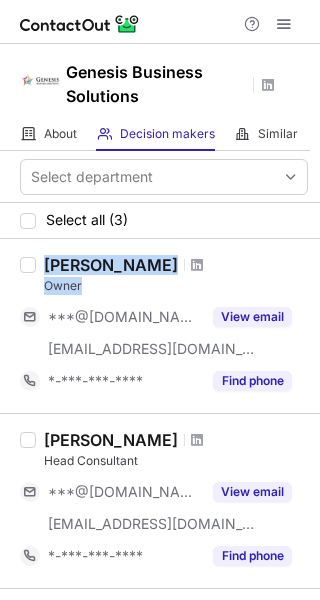 drag, startPoint x: 42, startPoint y: 264, endPoint x: 89, endPoint y: 281, distance: 49.979996 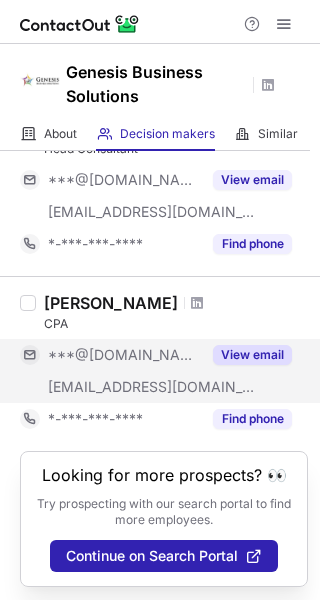 scroll, scrollTop: 315, scrollLeft: 0, axis: vertical 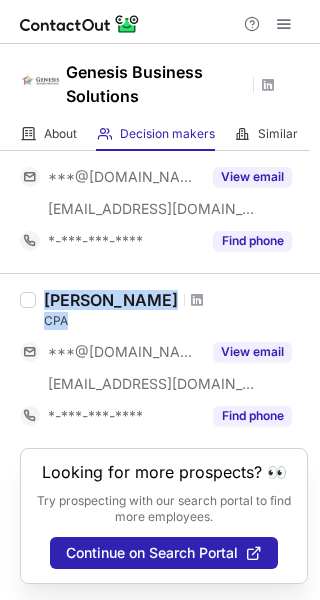 drag, startPoint x: 45, startPoint y: 298, endPoint x: 78, endPoint y: 319, distance: 39.115215 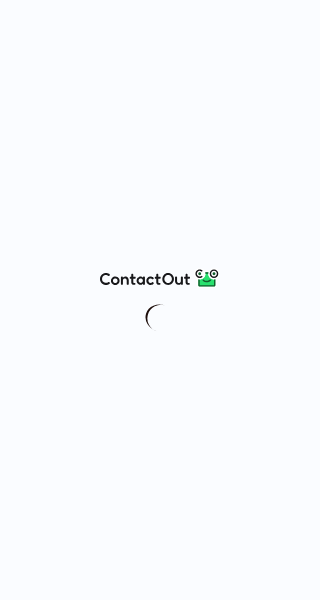 scroll, scrollTop: 0, scrollLeft: 0, axis: both 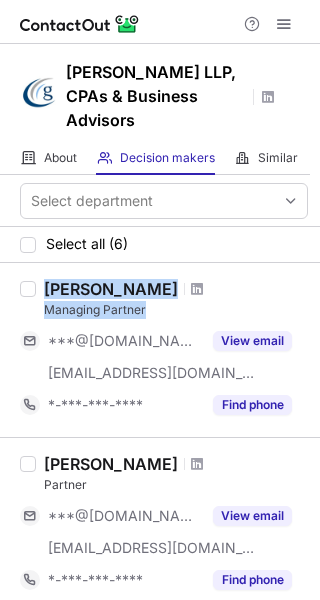drag, startPoint x: 44, startPoint y: 266, endPoint x: 161, endPoint y: 281, distance: 117.95762 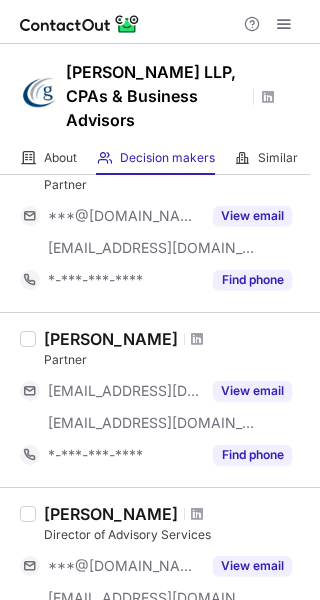 scroll, scrollTop: 200, scrollLeft: 0, axis: vertical 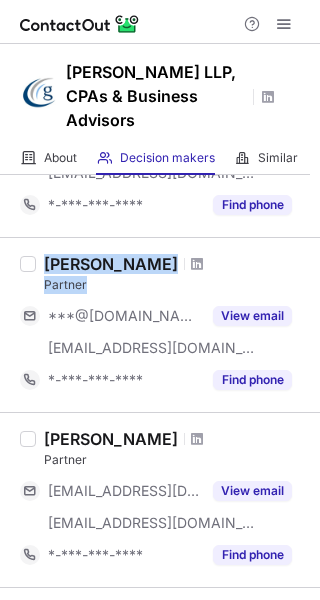drag, startPoint x: 47, startPoint y: 239, endPoint x: 96, endPoint y: 255, distance: 51.546097 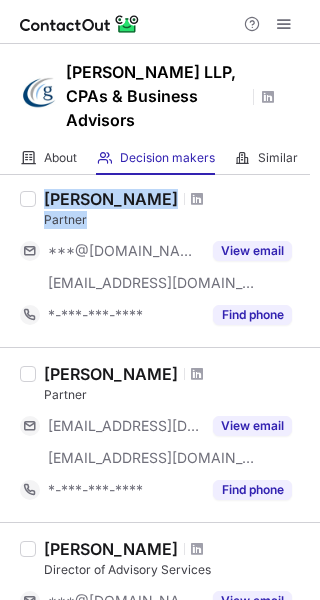 scroll, scrollTop: 300, scrollLeft: 0, axis: vertical 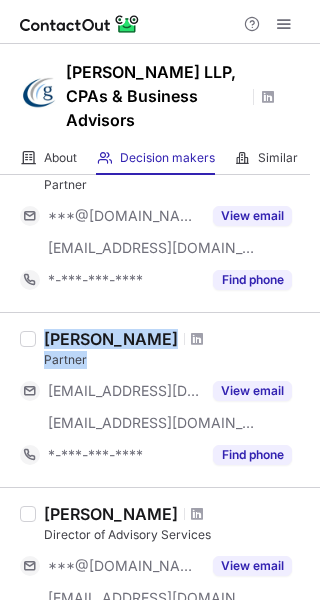 drag, startPoint x: 43, startPoint y: 312, endPoint x: 98, endPoint y: 325, distance: 56.515484 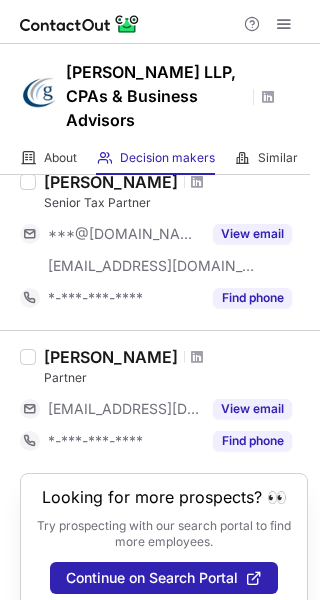 scroll, scrollTop: 808, scrollLeft: 0, axis: vertical 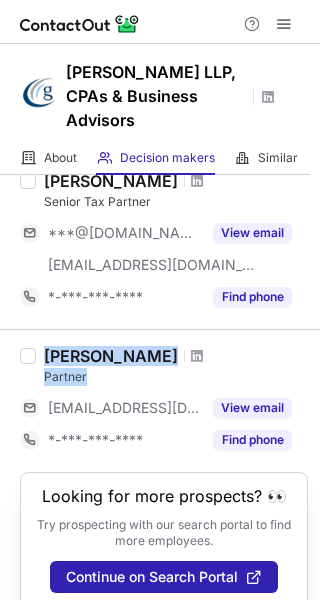 drag, startPoint x: 43, startPoint y: 329, endPoint x: 95, endPoint y: 352, distance: 56.859474 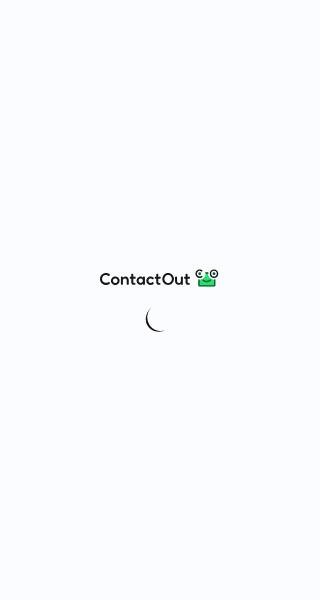 scroll, scrollTop: 0, scrollLeft: 0, axis: both 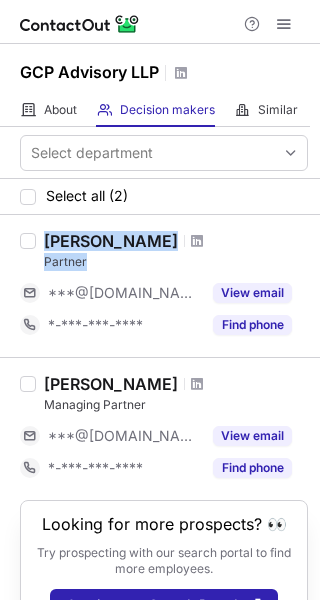 drag, startPoint x: 45, startPoint y: 235, endPoint x: 99, endPoint y: 253, distance: 56.920998 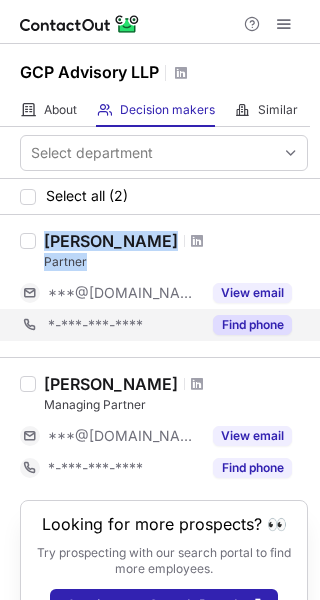 type 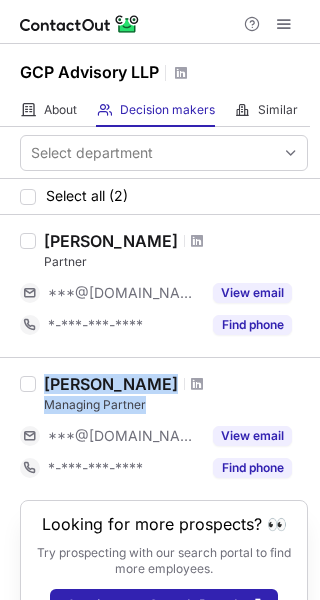 drag, startPoint x: 44, startPoint y: 382, endPoint x: 152, endPoint y: 407, distance: 110.85576 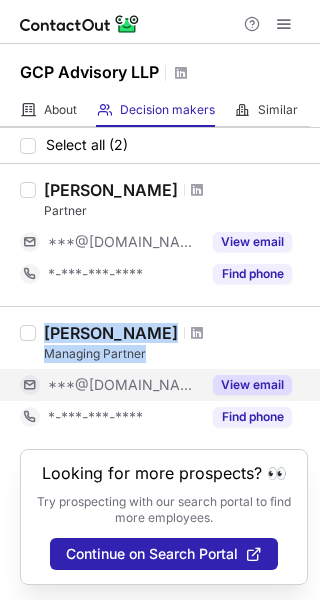 scroll, scrollTop: 52, scrollLeft: 0, axis: vertical 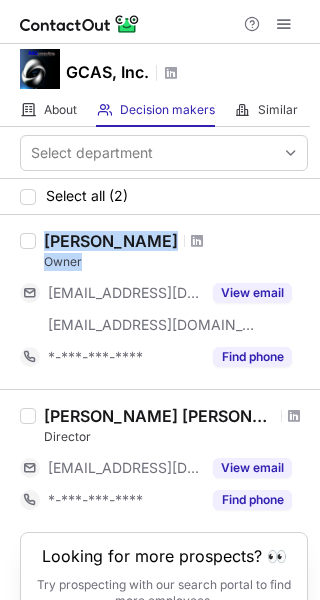 drag, startPoint x: 46, startPoint y: 236, endPoint x: 97, endPoint y: 258, distance: 55.542778 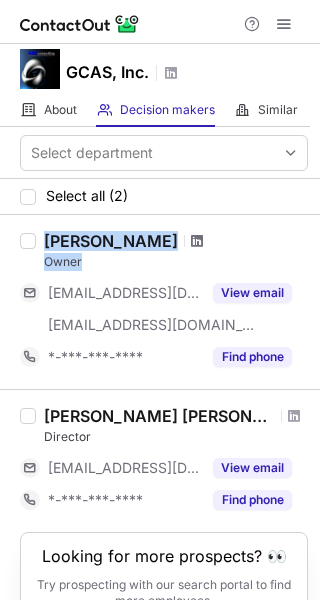 click at bounding box center [197, 241] 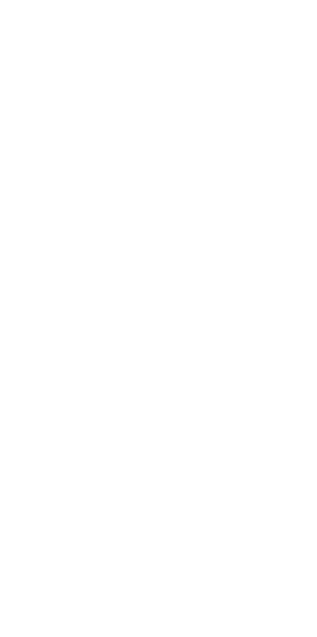 scroll, scrollTop: 0, scrollLeft: 0, axis: both 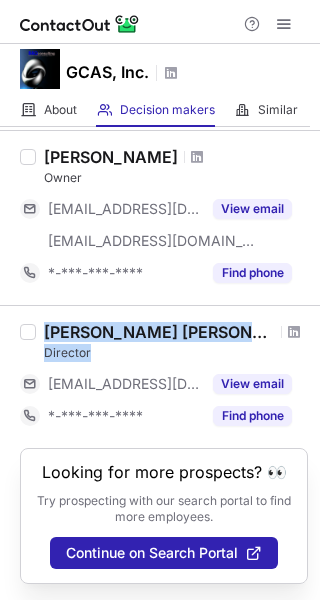 drag, startPoint x: 42, startPoint y: 327, endPoint x: 117, endPoint y: 350, distance: 78.44743 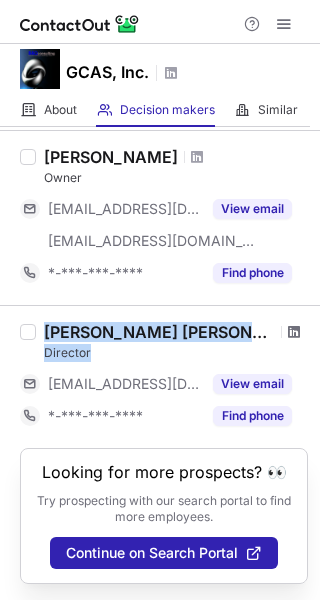 click at bounding box center [294, 332] 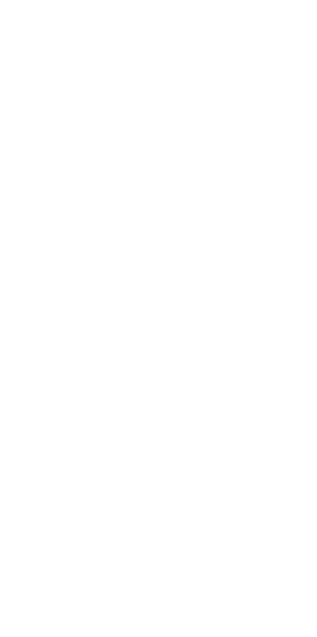 scroll, scrollTop: 0, scrollLeft: 0, axis: both 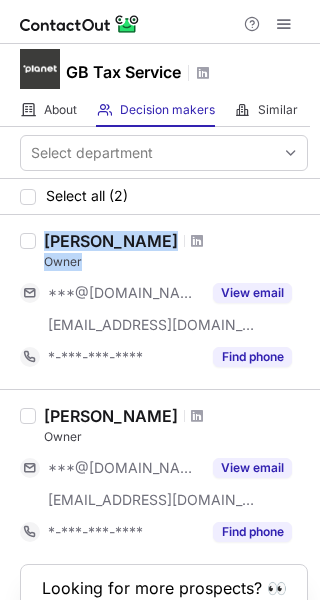 drag, startPoint x: 48, startPoint y: 236, endPoint x: 90, endPoint y: 258, distance: 47.41308 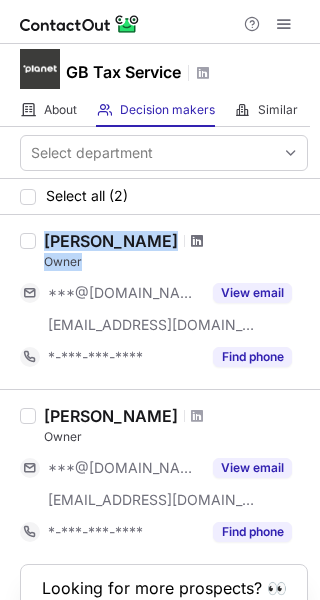 click at bounding box center (197, 241) 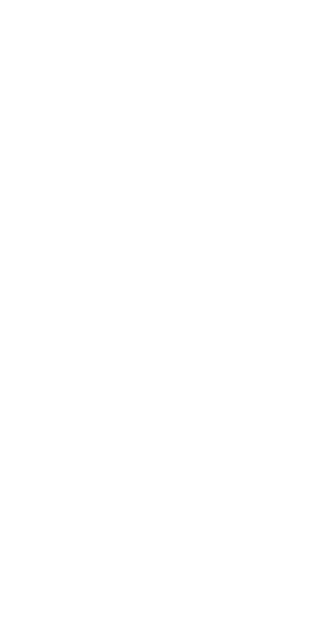 scroll, scrollTop: 0, scrollLeft: 0, axis: both 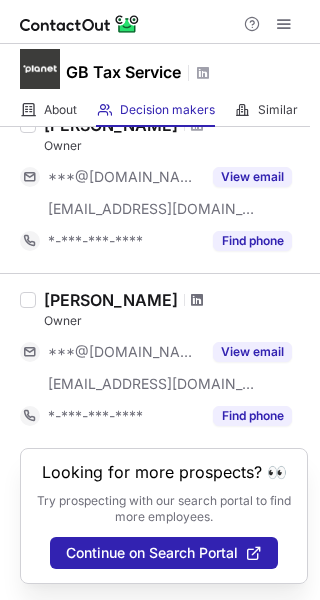 click at bounding box center [197, 300] 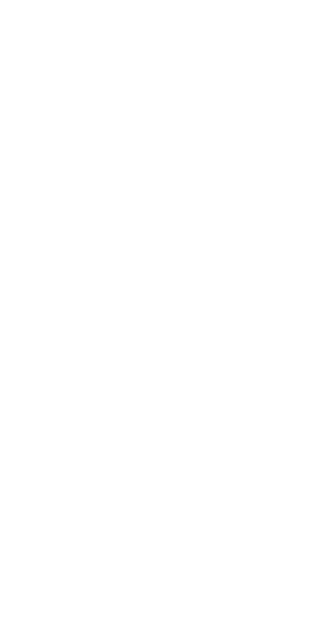 scroll, scrollTop: 0, scrollLeft: 0, axis: both 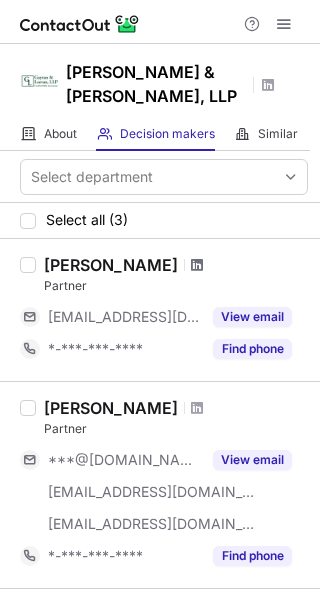 click at bounding box center [197, 265] 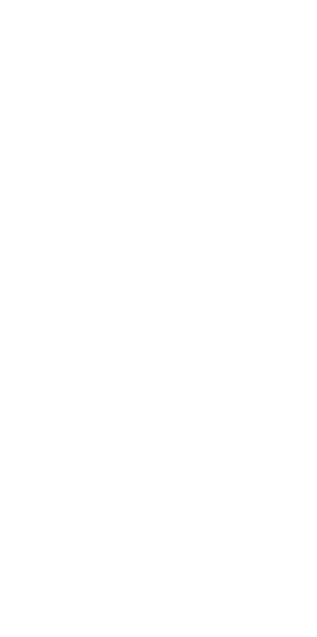 scroll, scrollTop: 0, scrollLeft: 0, axis: both 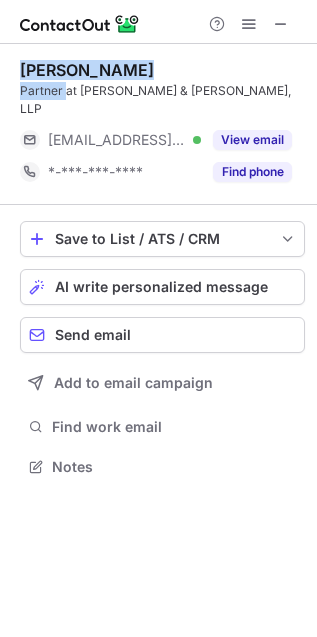 drag, startPoint x: 51, startPoint y: 81, endPoint x: 67, endPoint y: 87, distance: 17.088007 